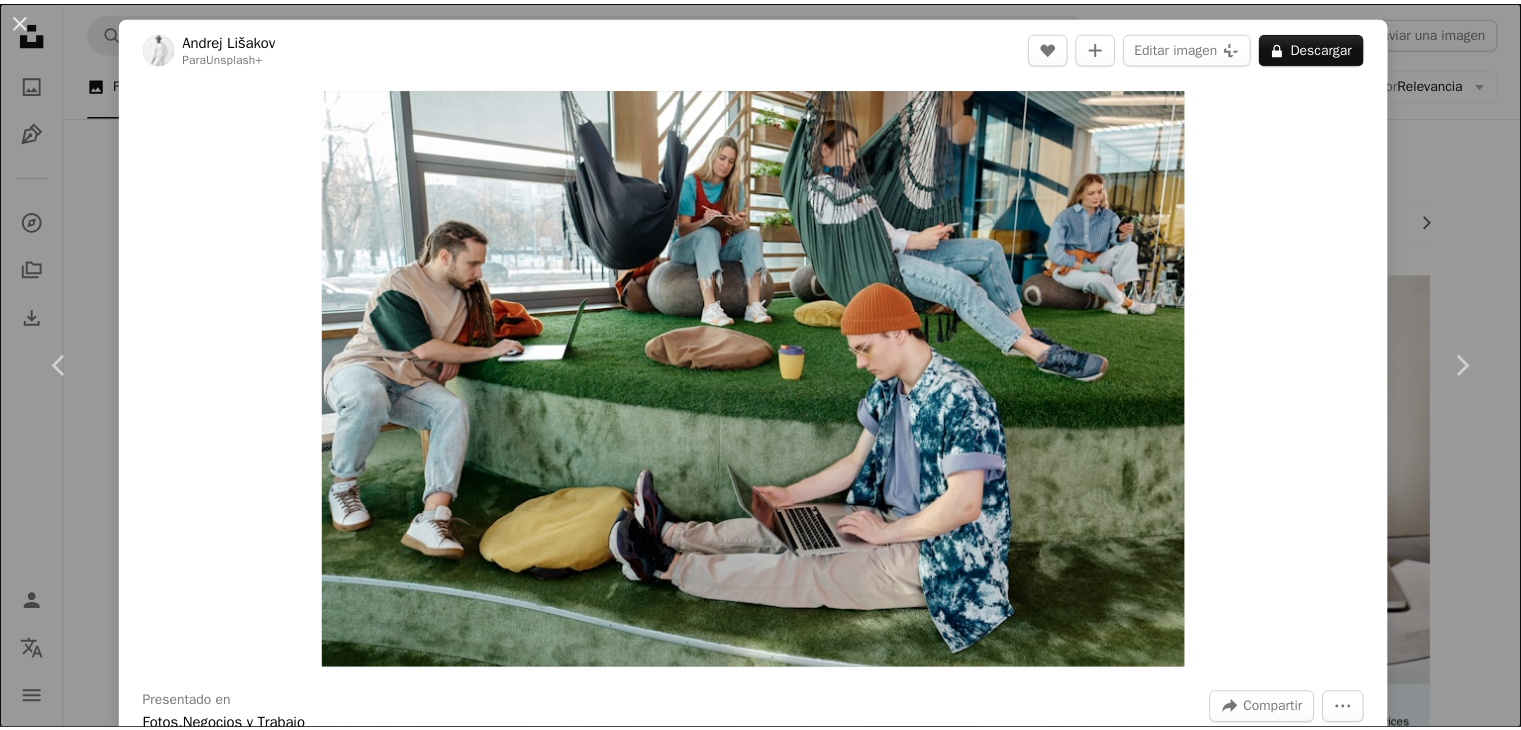 scroll, scrollTop: 7158, scrollLeft: 0, axis: vertical 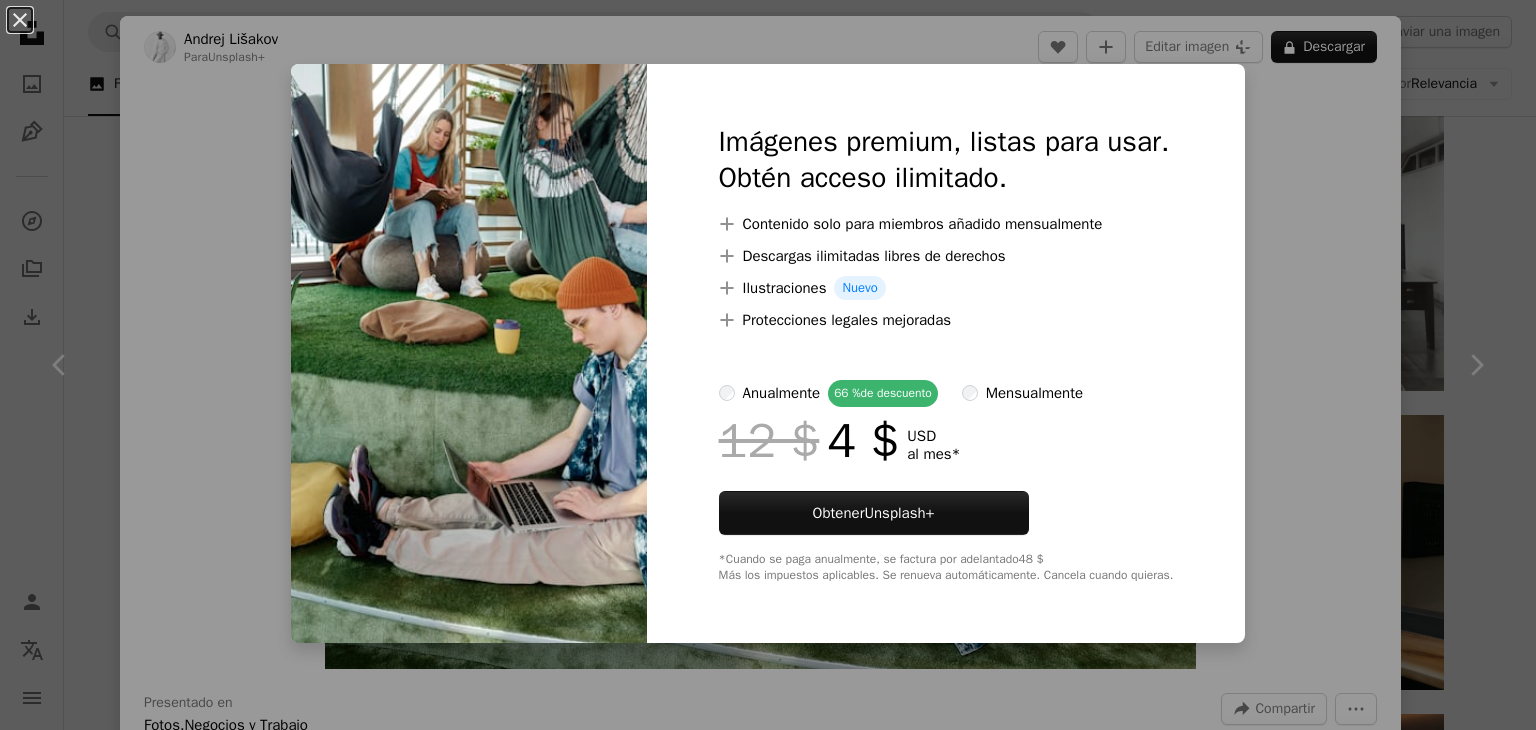 click on "An X shape Imágenes premium, listas para usar. Obtén acceso ilimitado. A plus sign Contenido solo para miembros añadido mensualmente A plus sign Descargas ilimitadas libres de derechos A plus sign Ilustraciones  Nuevo A plus sign Protecciones legales mejoradas anualmente 66 %  de descuento mensualmente 12 $   4 $ USD al mes * Obtener  Unsplash+ *Cuando se paga anualmente, se factura por adelantado  48 $ Más los impuestos aplicables. Se renueva automáticamente. Cancela cuando quieras." at bounding box center (768, 365) 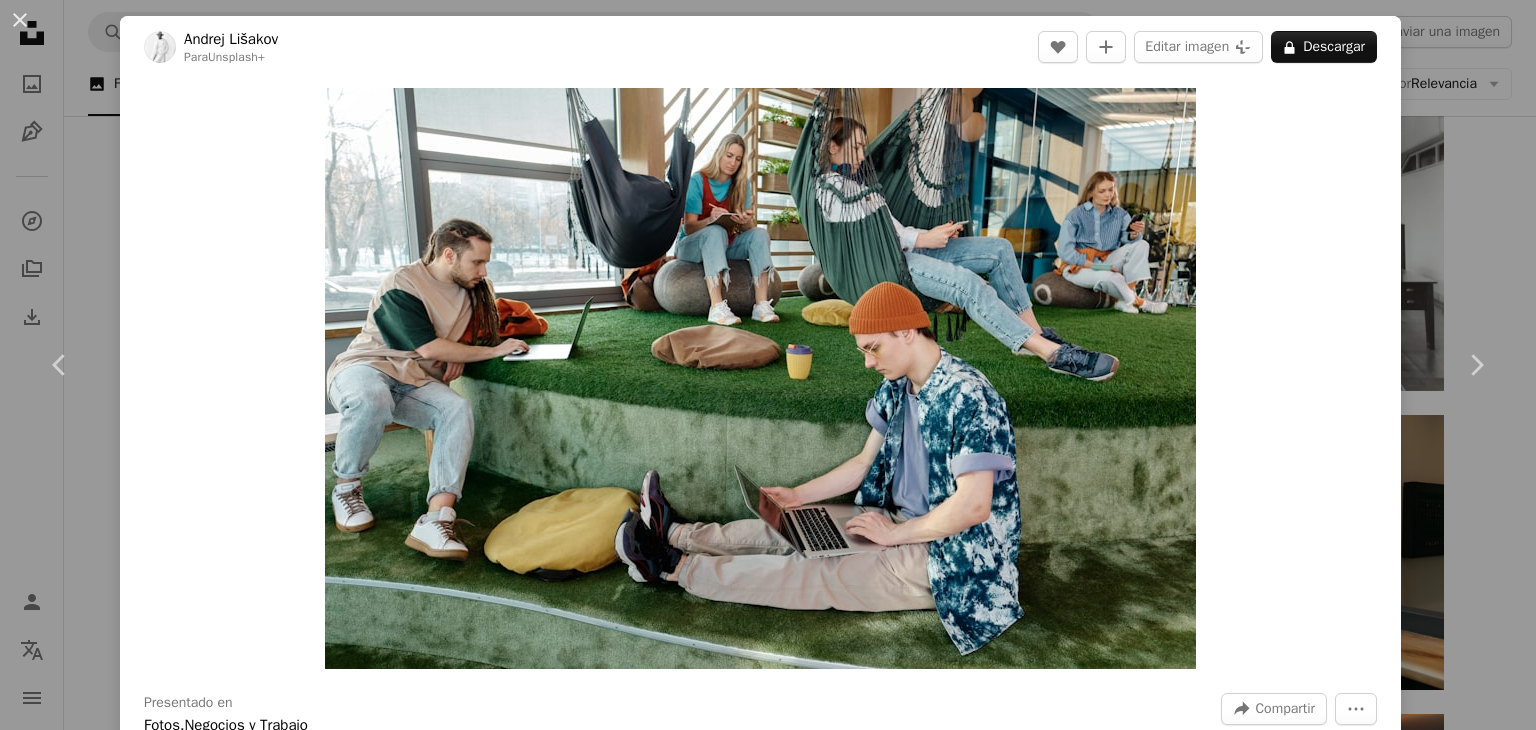 click on "[FIRST] [LAST] Para  Unsplash+ A heart A plus sign Editar imagen   Plus sign for Unsplash+ A lock   Descargar Zoom in Presentado en Fotos ,  Negocios y Trabajo A forward-right arrow Compartir More Actions Calendar outlined Publicado el  29 de abril de 2024 Safety Con la  Licencia Unsplash+ oficina Trabajo en Equipo reunión de negocios Edificio de oficinas discusión Espacio de oficina Sala de reuniones Retratos gente joven reunión de grupo reunión de grupo Creadores Lugar de trabajo moderno Oficina de moda Espacio abierto Imágenes de Creative Commons De esta serie Chevron right Plus sign for Unsplash+ Plus sign for Unsplash+ Plus sign for Unsplash+ Plus sign for Unsplash+ Plus sign for Unsplash+ Plus sign for Unsplash+ Plus sign for Unsplash+ Plus sign for Unsplash+ Plus sign for Unsplash+ Plus sign for Unsplash+ Imágenes relacionadas Plus sign for Unsplash+ A heart A plus sign [FIRST] [LAST] Para  Unsplash+ A lock   Descargar Plus sign for Unsplash+ A heart" at bounding box center (768, 365) 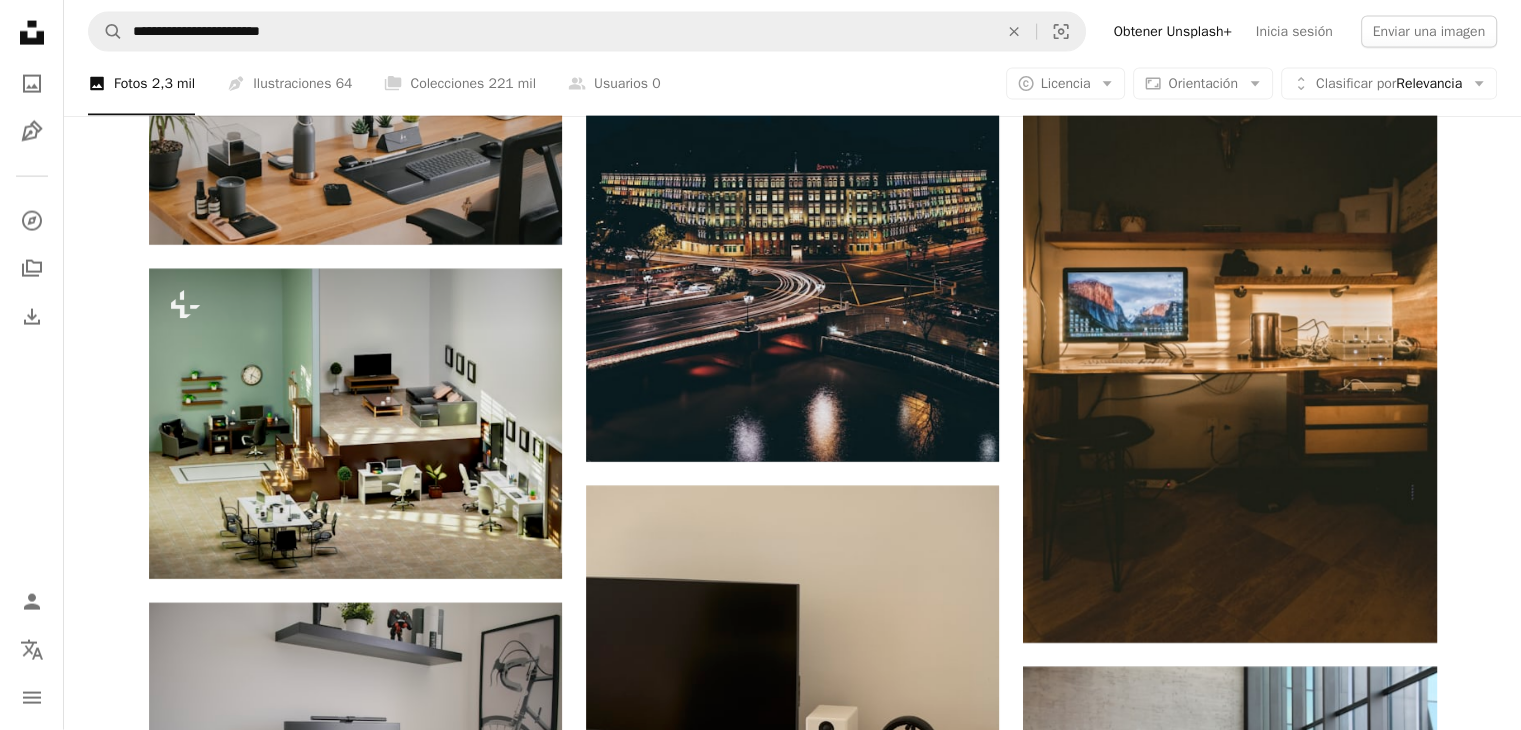 scroll, scrollTop: 12237, scrollLeft: 0, axis: vertical 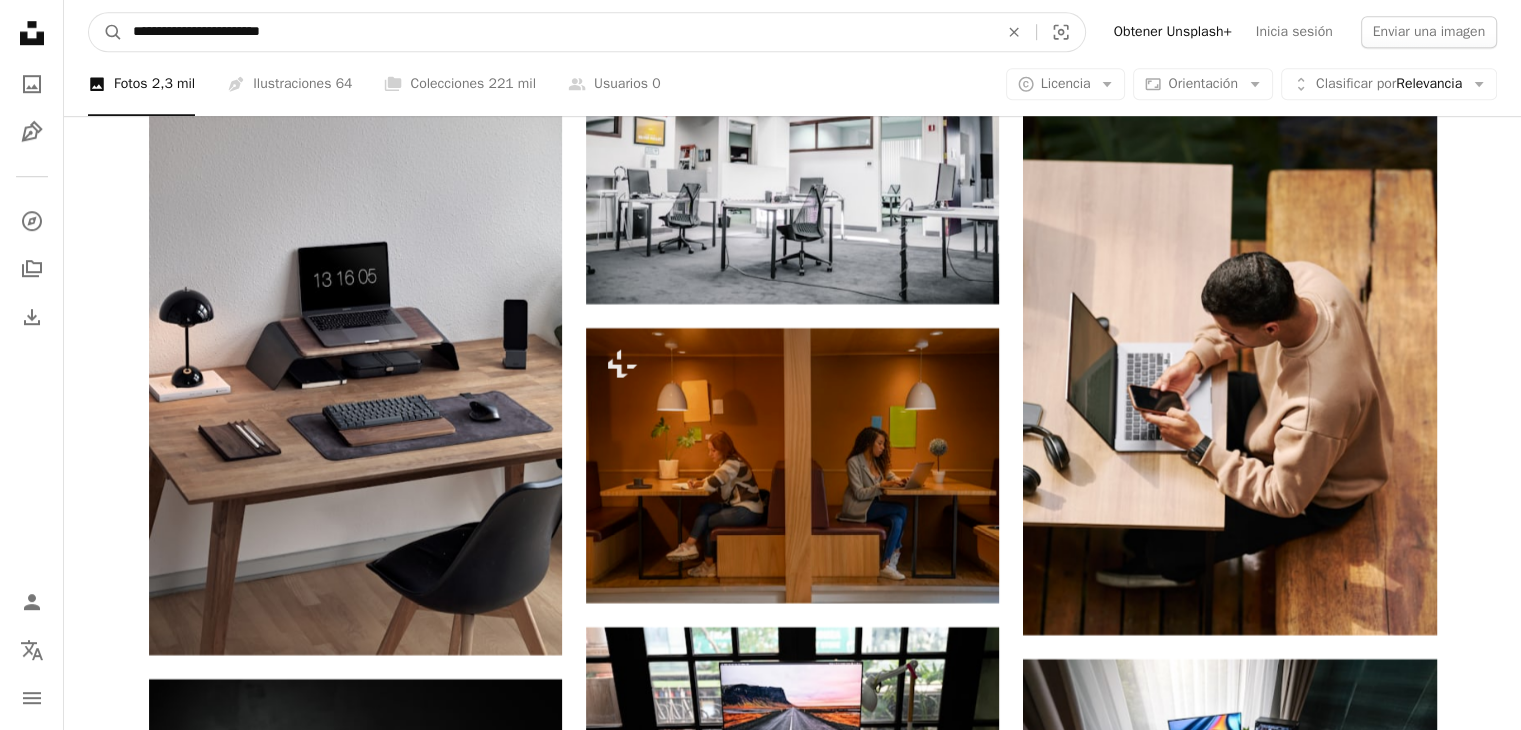drag, startPoint x: 198, startPoint y: 34, endPoint x: 76, endPoint y: 29, distance: 122.10242 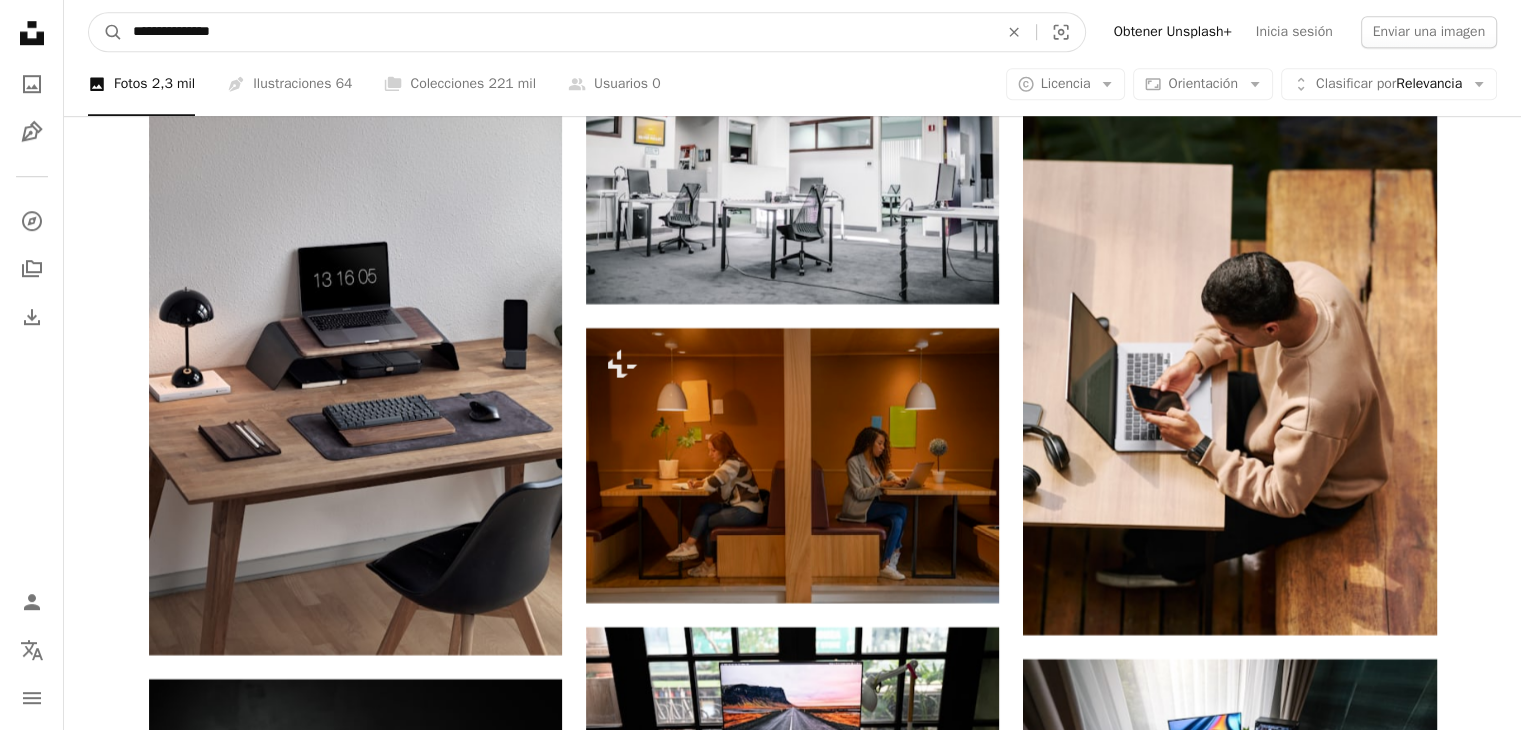 type on "**********" 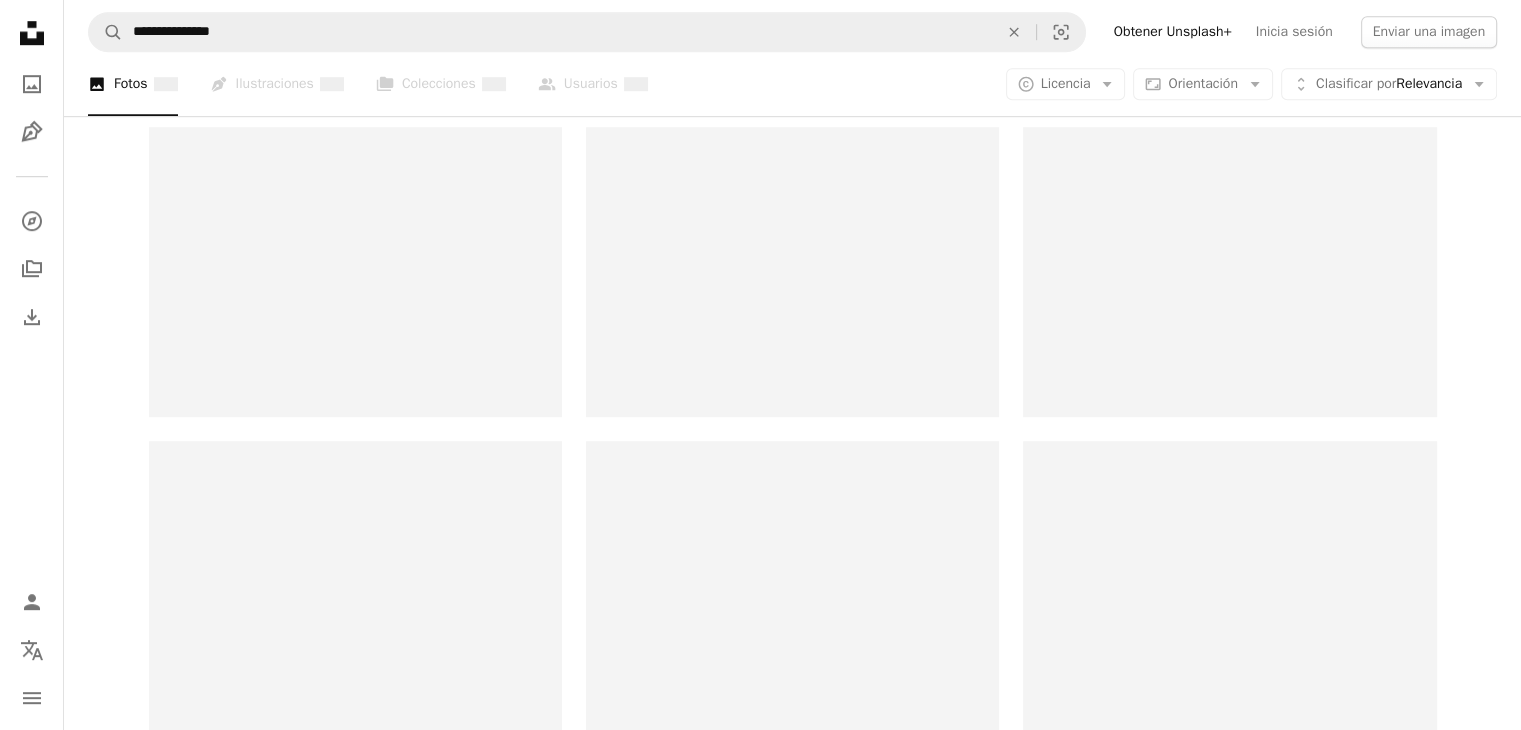 scroll, scrollTop: 0, scrollLeft: 0, axis: both 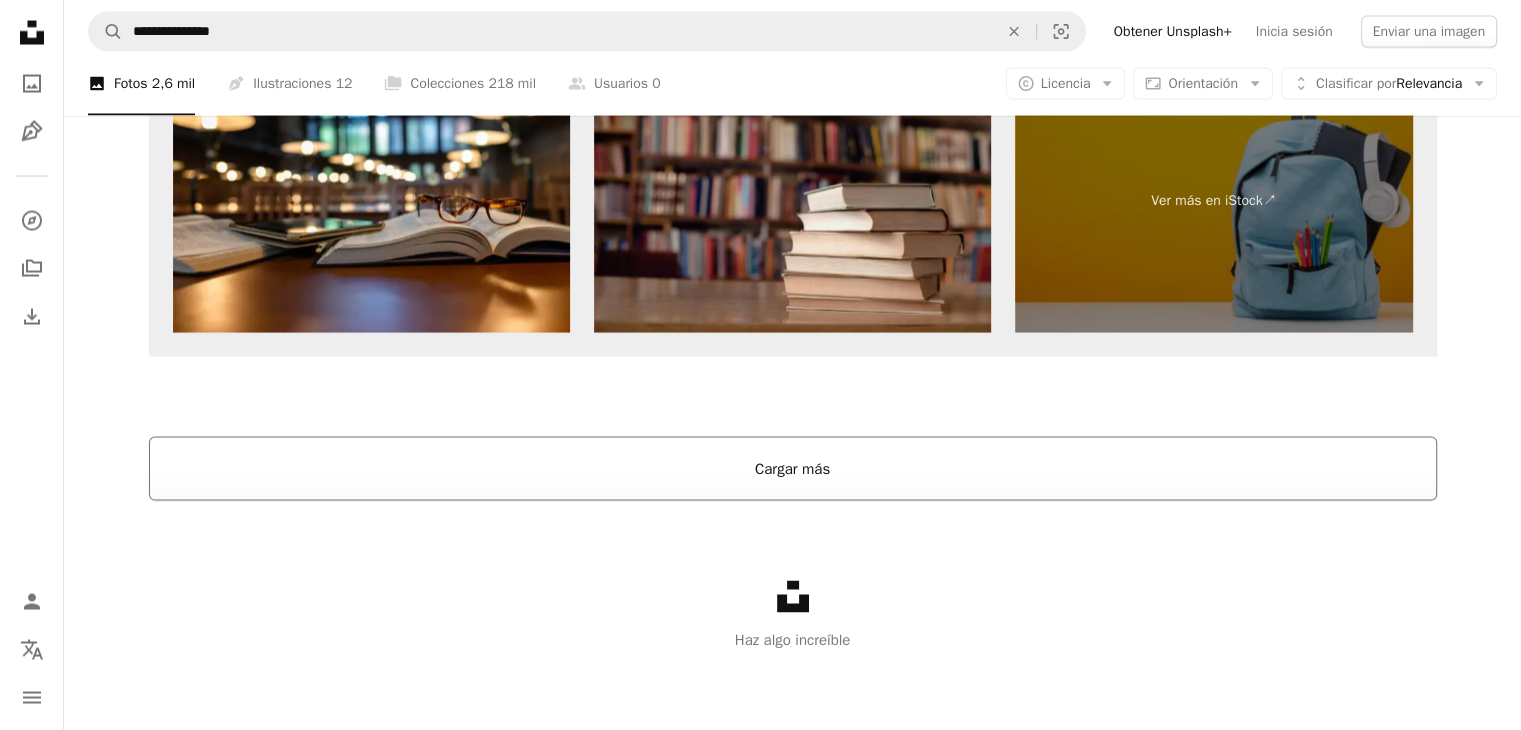 click on "Cargar más" at bounding box center (793, 469) 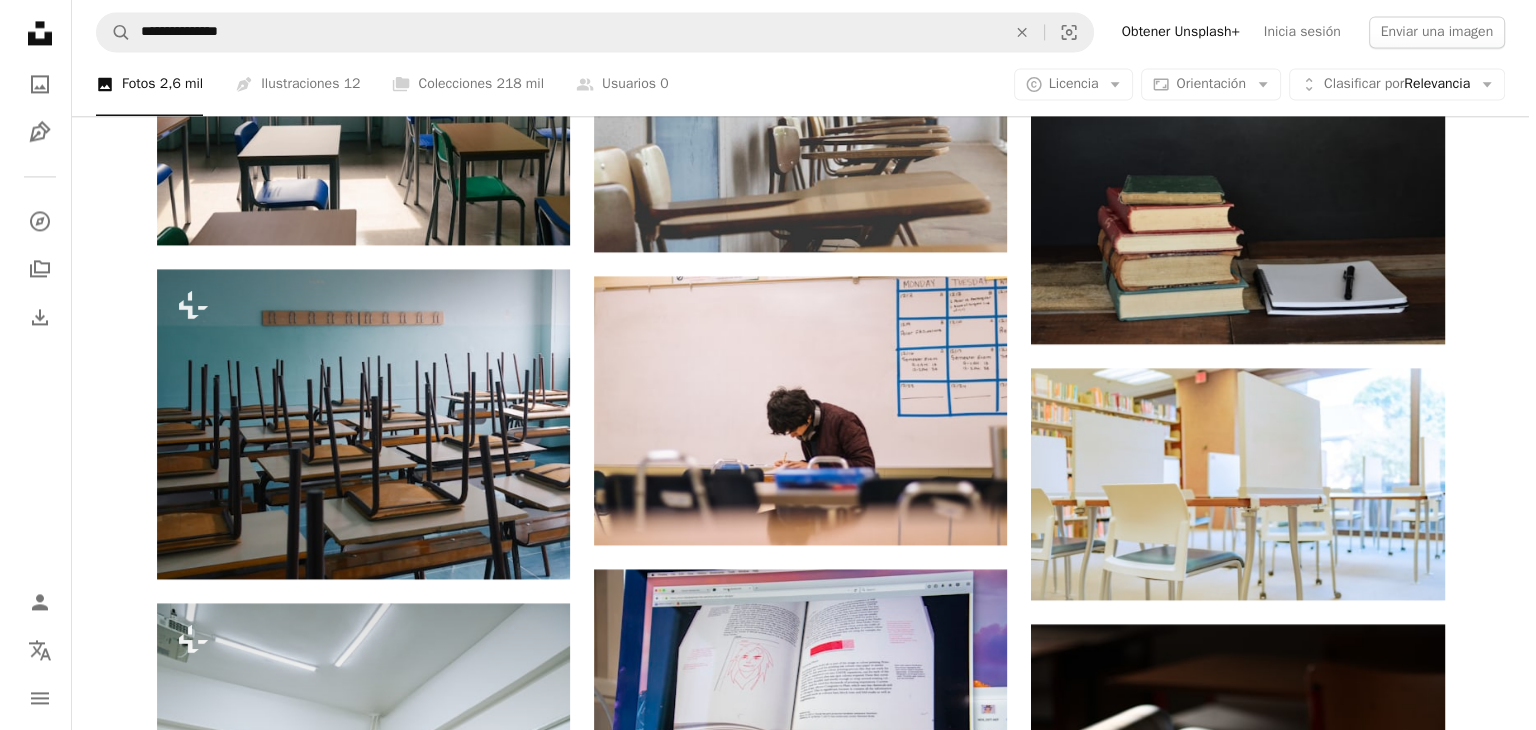 scroll, scrollTop: 3056, scrollLeft: 0, axis: vertical 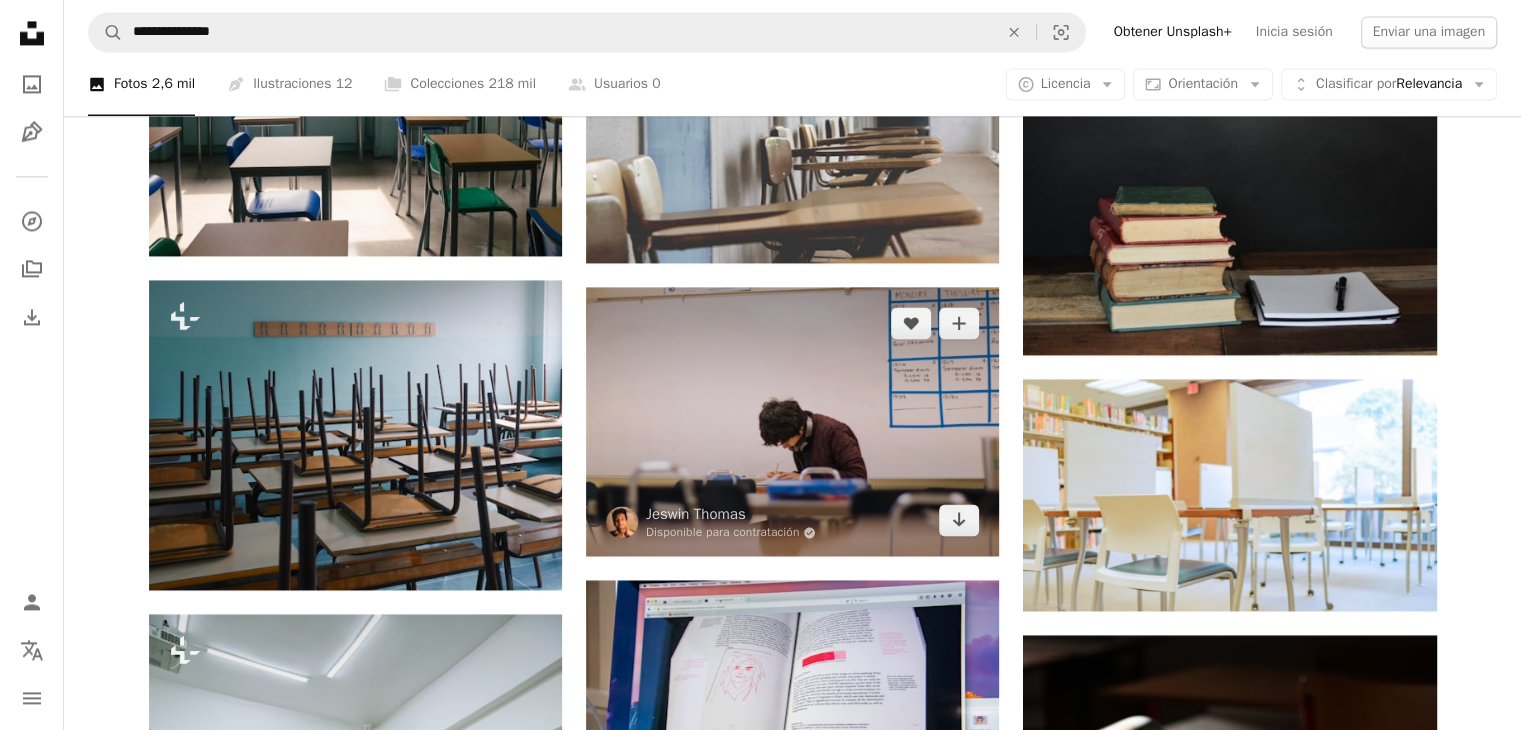 click at bounding box center [792, 421] 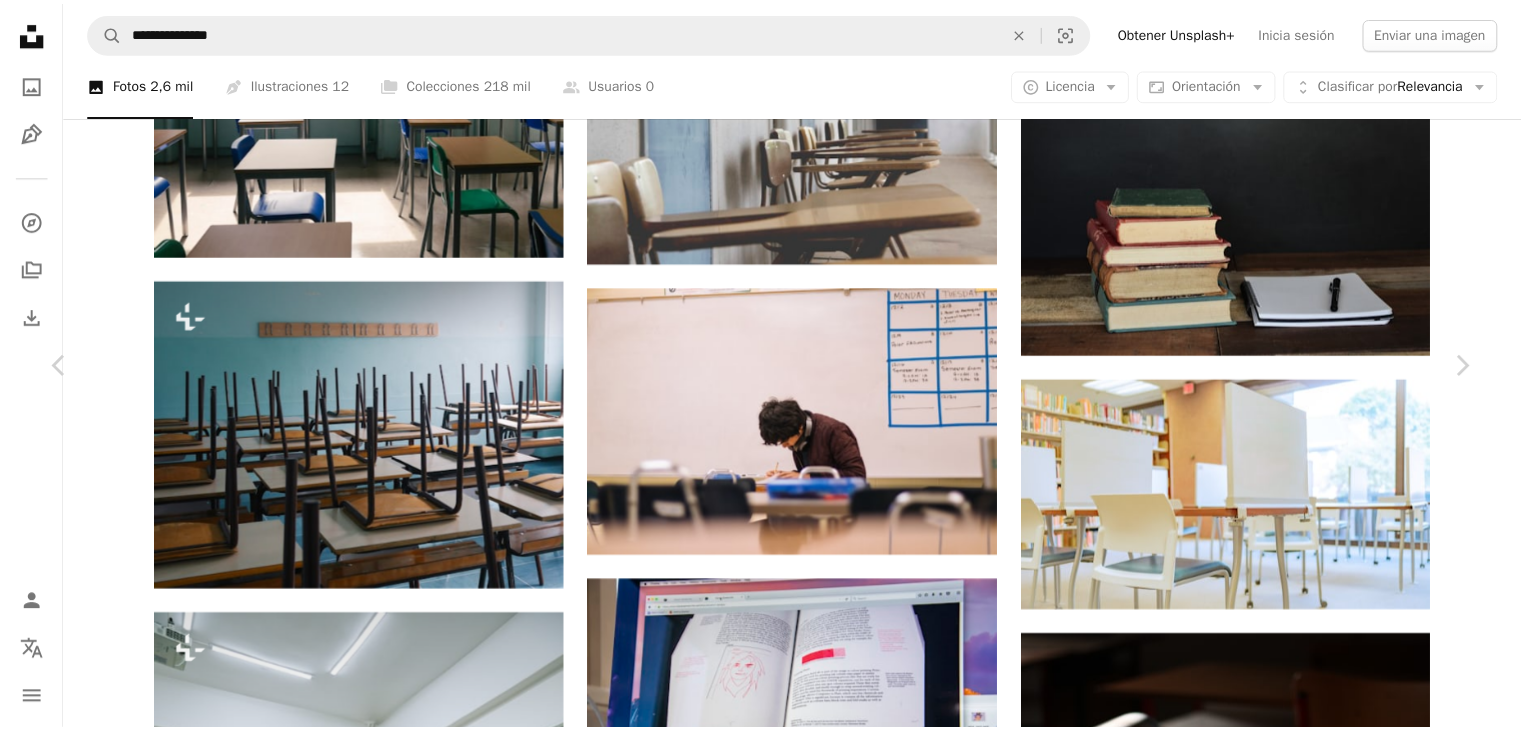 scroll, scrollTop: 0, scrollLeft: 0, axis: both 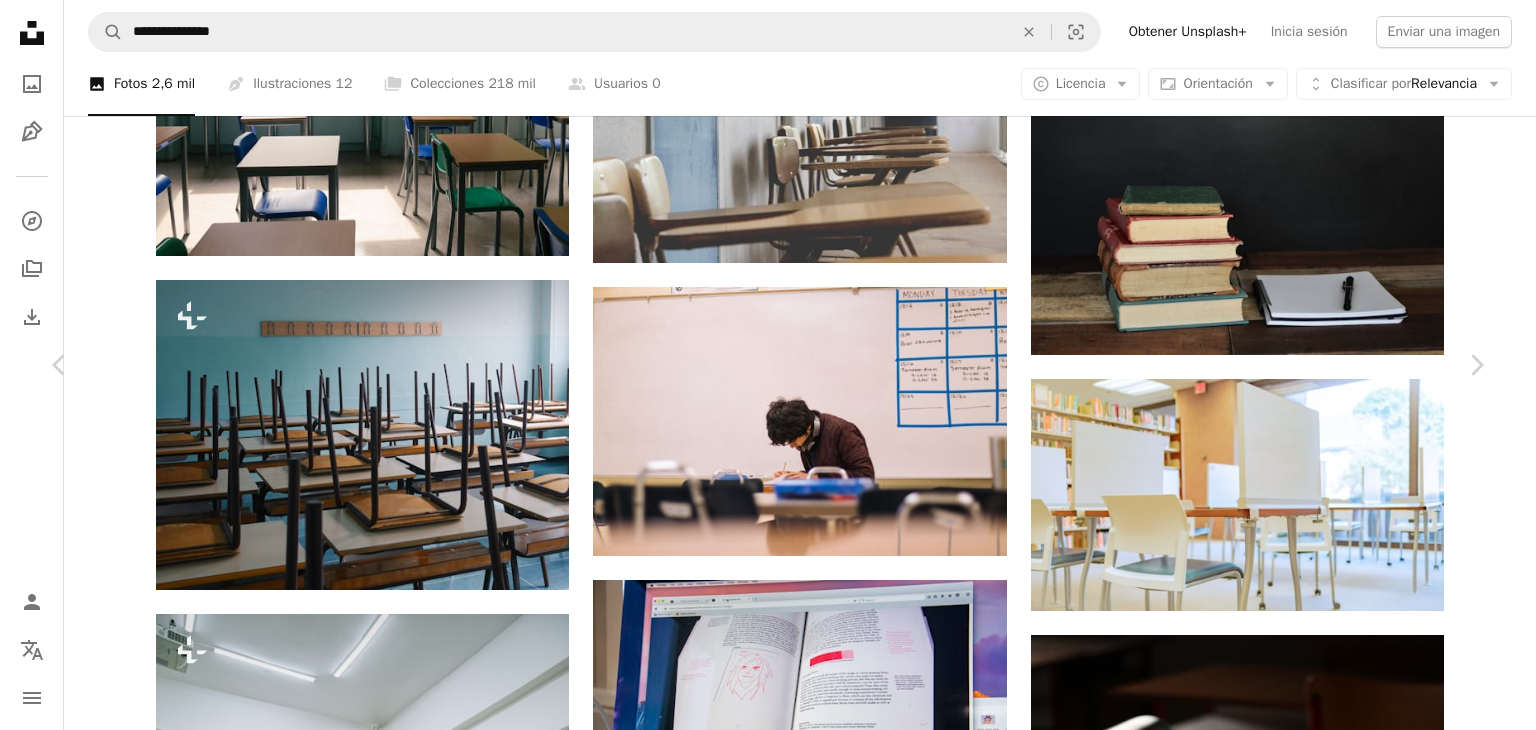 click on "Chevron down" 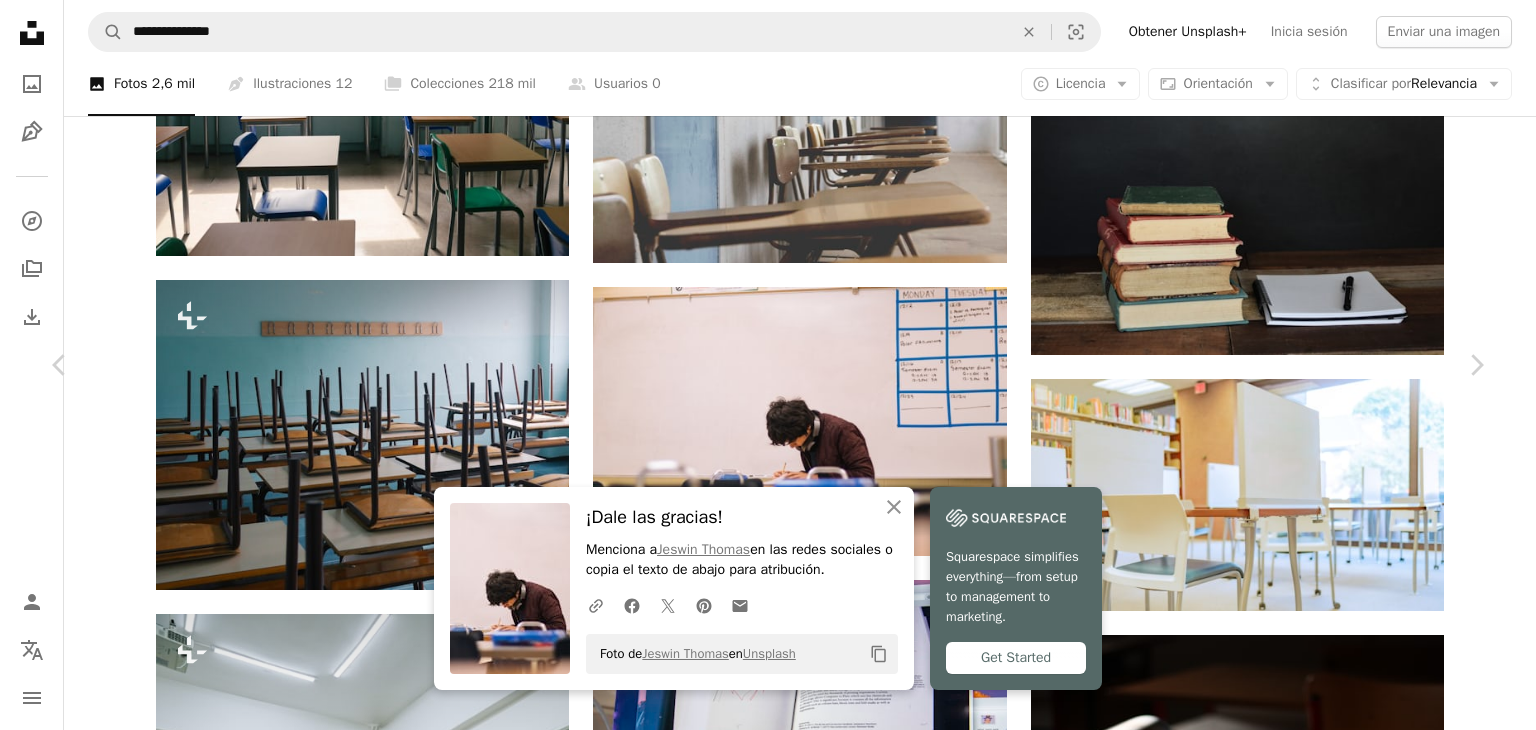 click on "An X shape Chevron left Chevron right An X shape Cerrar ¡Dale las gracias! Menciona a [PERSON] en las redes sociales o copia el texto de abajo para atribución. A URL sharing icon (chains) Facebook icon X (formerly Twitter) icon Pinterest icon An envelope Foto de [PERSON] en Unsplash
Copy content Squarespace simplifies everything—from setup to management to marketing. Get Started [PERSON] Disponible para contratación A checkmark inside of a circle A heart A plus sign Editar imagen   Plus sign for Unsplash+ Descargar gratis Chevron down Zoom in Visualizaciones 12.424.007 Descargas 57.695 A forward-right arrow Compartir Info icon Información More Actions Calendar outlined Publicado el  1 de septiembre de 2020 Camera Canon, EOS 80D Safety Uso gratuito bajo la  Licencia Unsplash escuela educación aula estudiante aprendizaje escritorio universidad ingeniería prueba examen lápiz escuela secundaria pizarron Humano gris muchedumbre Fondos de pantalla HD  |  Ver más en iStock  ↗" at bounding box center (768, 7363) 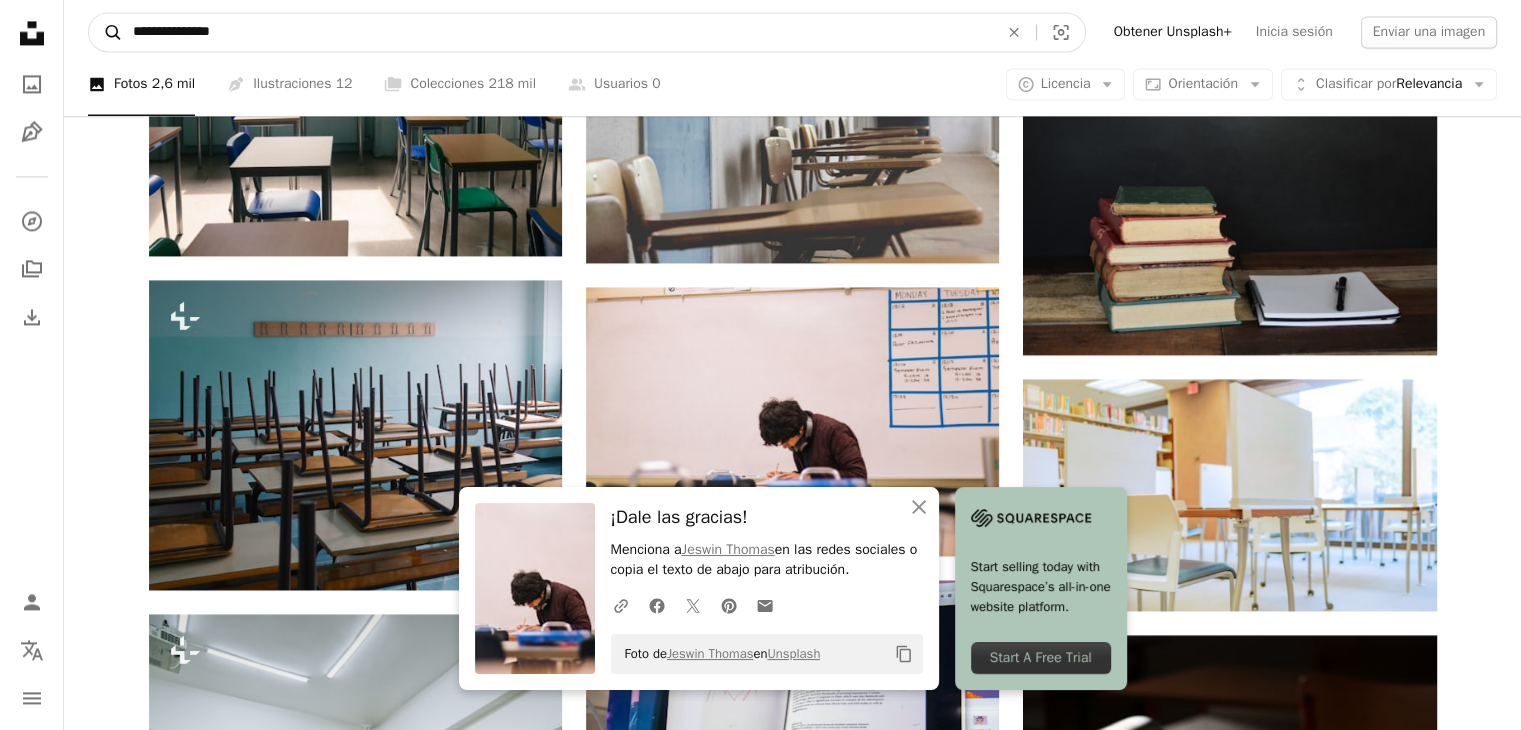 drag, startPoint x: 243, startPoint y: 34, endPoint x: 118, endPoint y: 37, distance: 125.035995 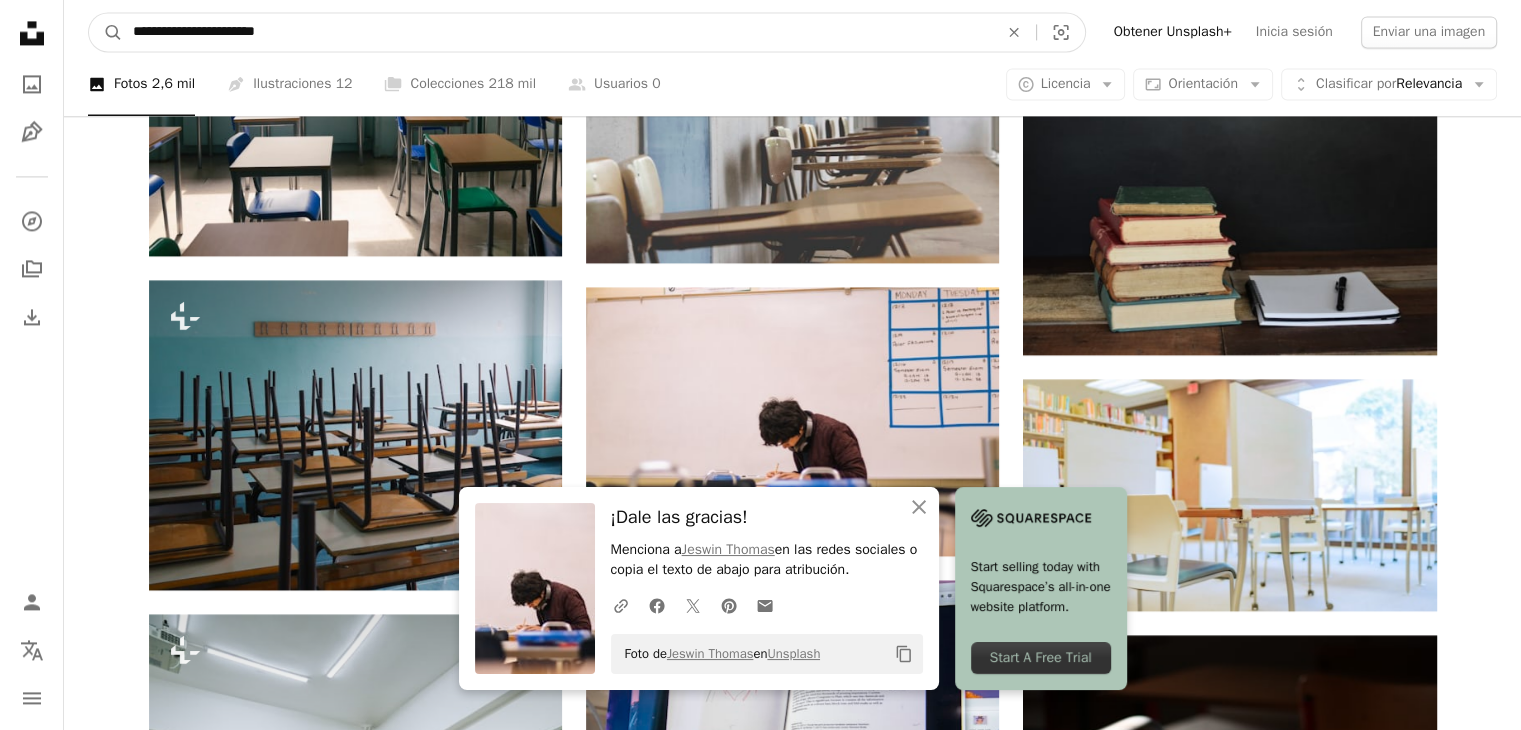 click on "**********" at bounding box center (557, 32) 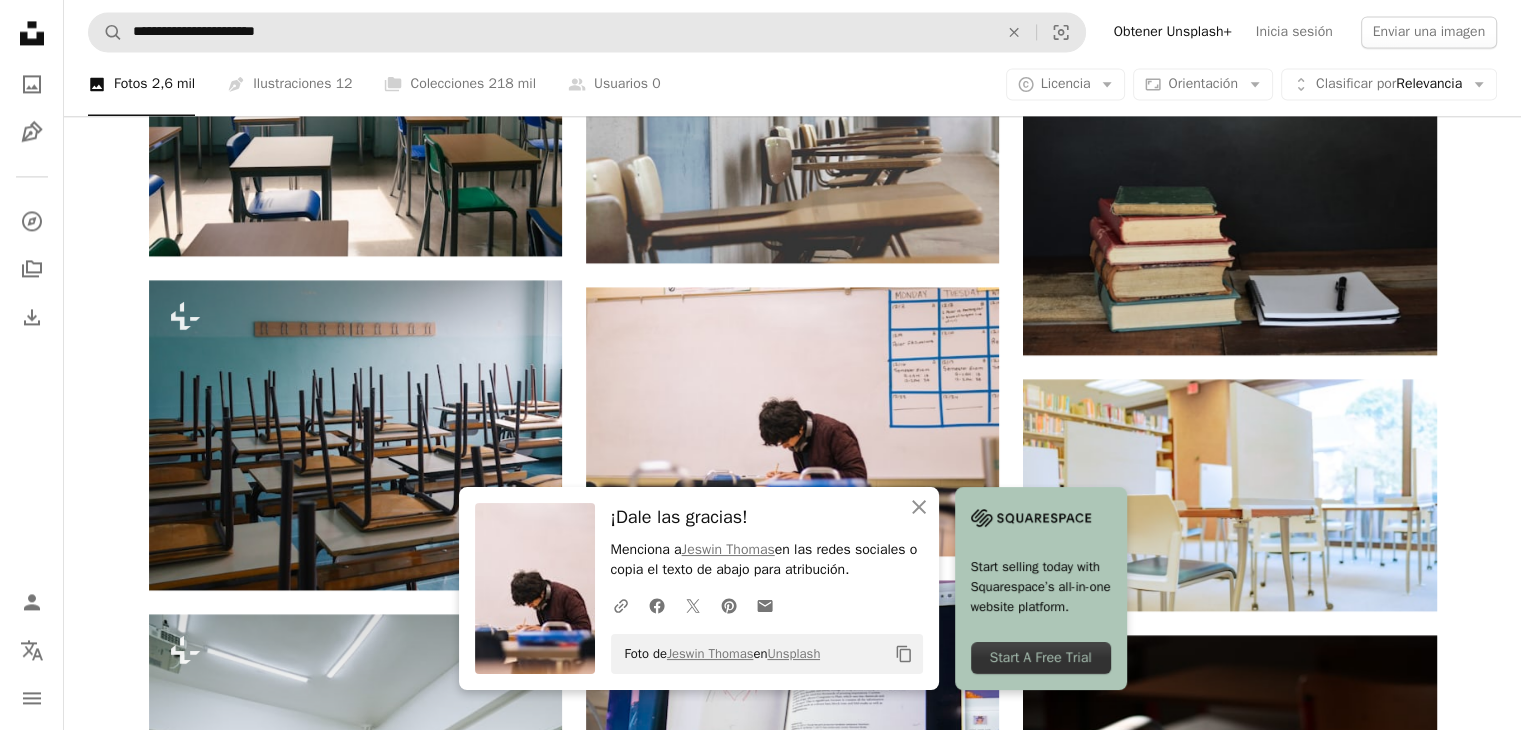 scroll, scrollTop: 0, scrollLeft: 0, axis: both 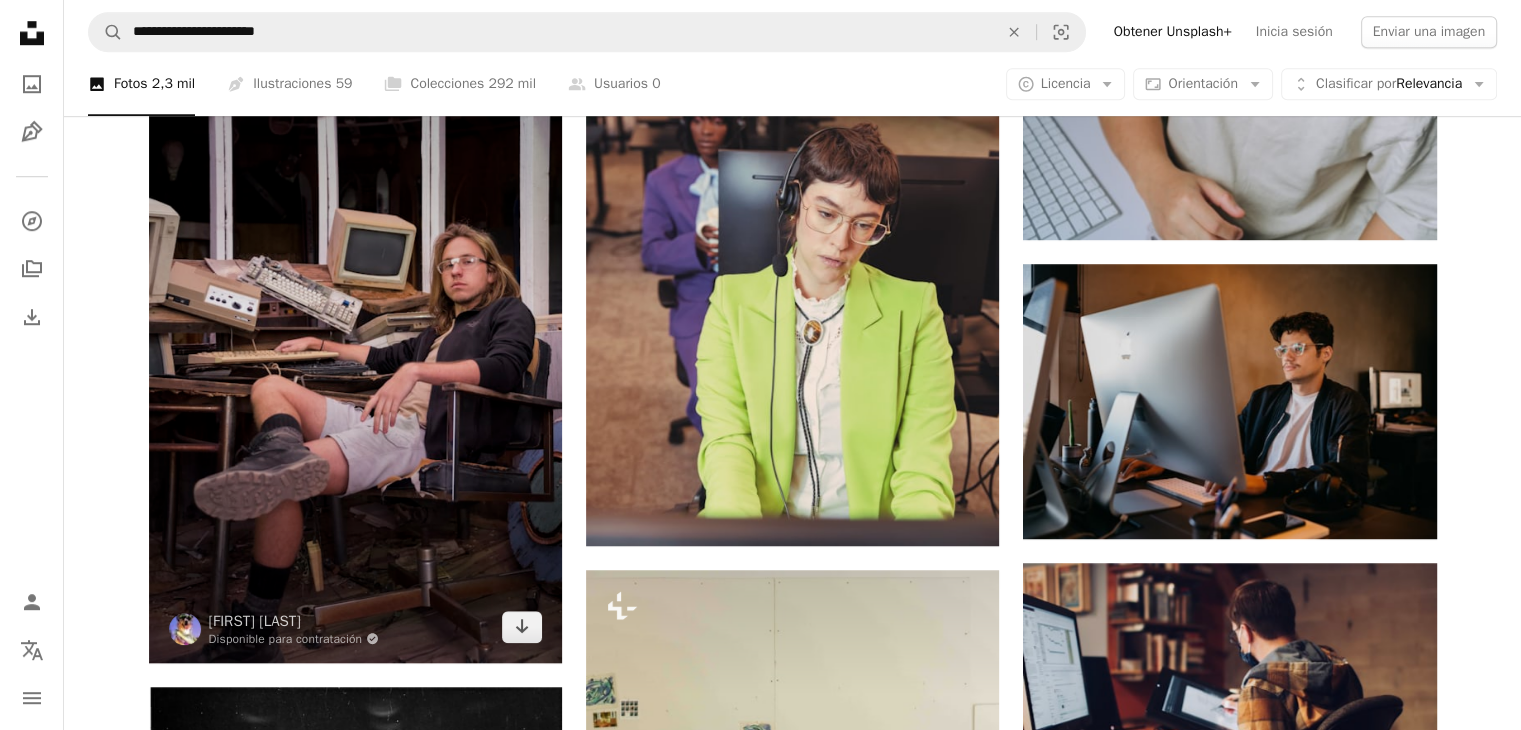 click at bounding box center [355, 345] 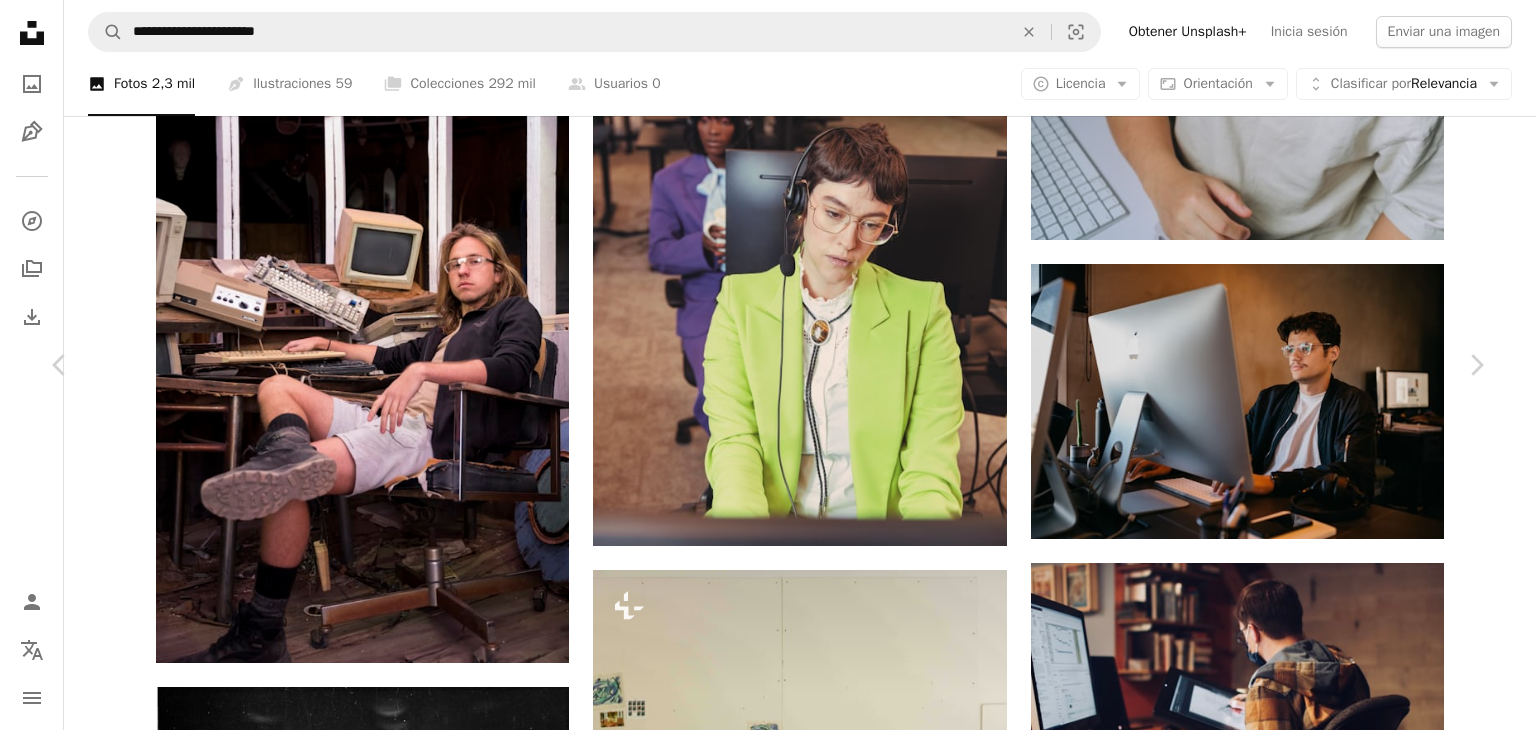 click on "Chevron down" 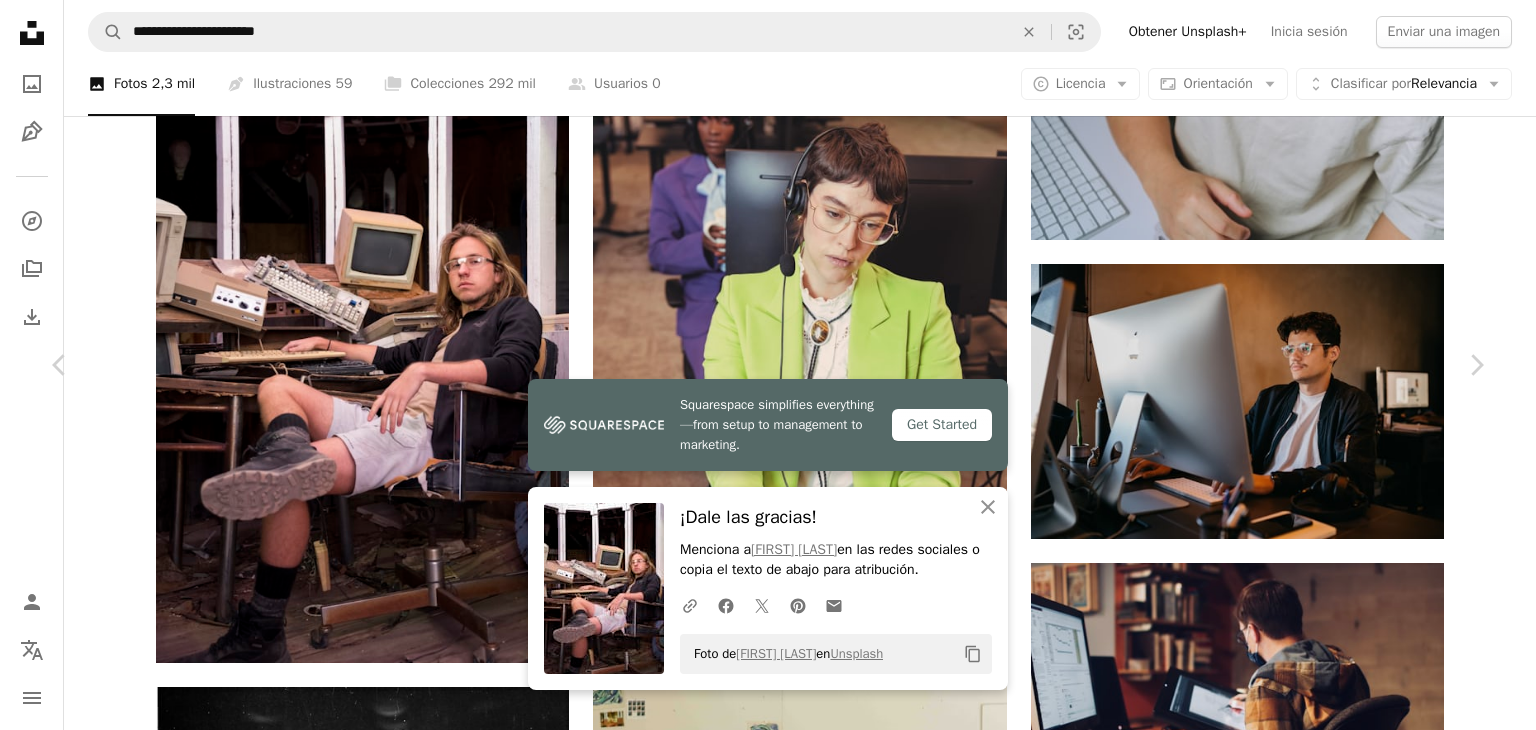 click on "An X shape Chevron left Chevron right Squarespace simplifies everything—from setup to management to marketing. Get Started An X shape Cerrar ¡Dale las gracias! Menciona a [PERSON] en las redes sociales o copia el texto de abajo para atribución. A URL sharing icon (chains) Facebook icon X (formerly Twitter) icon Pinterest icon An envelope Foto de [PERSON] en Unsplash
Copy content [PERSON] Disponible para contratación A checkmark inside of a circle A heart A plus sign Editar imagen   Plus sign for Unsplash+ Descargar gratis Chevron down Zoom in Visualizaciones 747.025 Descargas 3234 Presentado en Fotos A forward-right arrow Compartir Info icon Información More Actions A map marker [CITY], [STATE], [COUNTRY] Calendar outlined Publicado el  24 de enero de 2022 Camera RICOH IMAGING COMPANY, LTD., PENTAX K-1 Safety Uso gratuito bajo la  Licencia Unsplash sexy Tecnología hombre ordenador modelo hacker caliente muchacho seguridad bitcoin (en inglés) cripto cibernético gafas joven web3 Eth  |" at bounding box center (768, 4052) 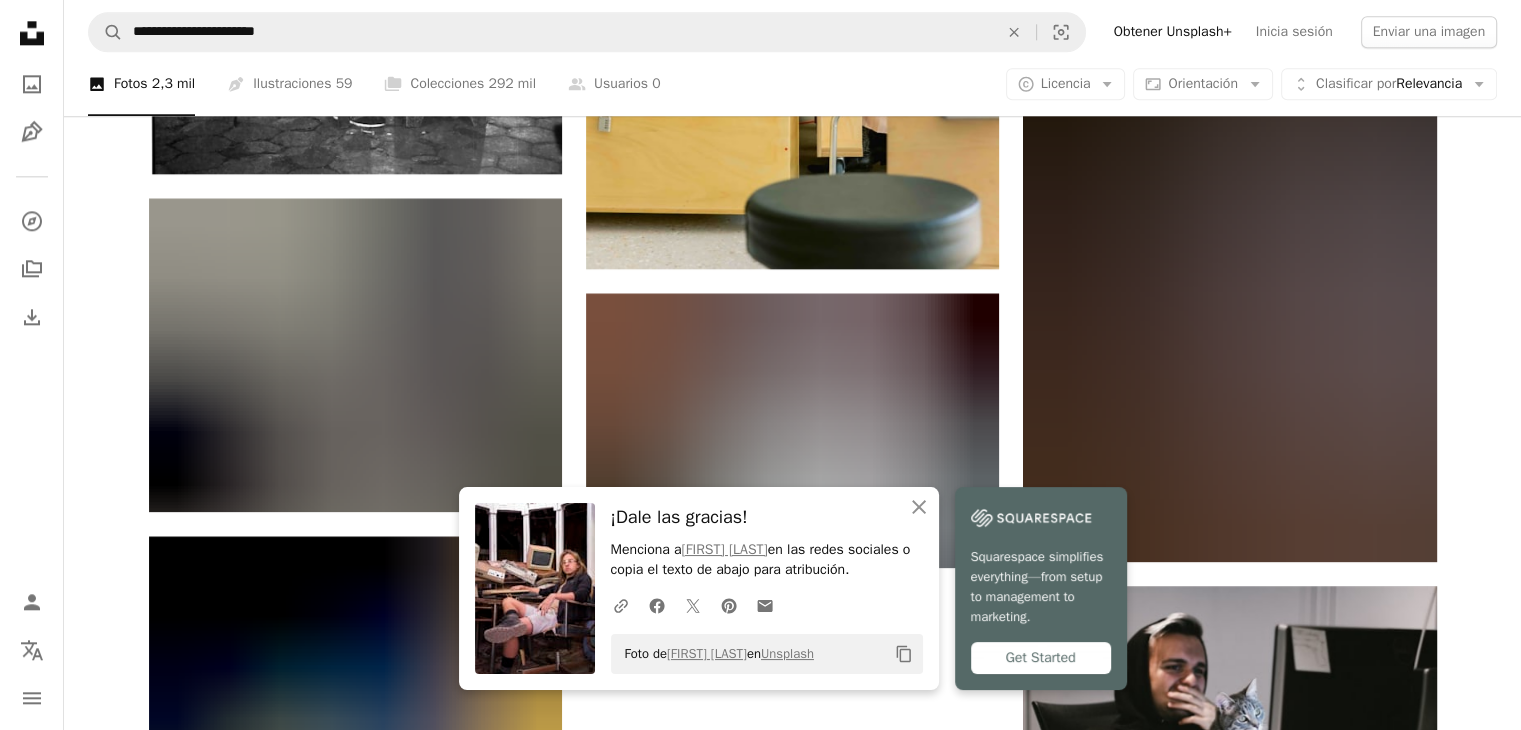 scroll, scrollTop: 2460, scrollLeft: 0, axis: vertical 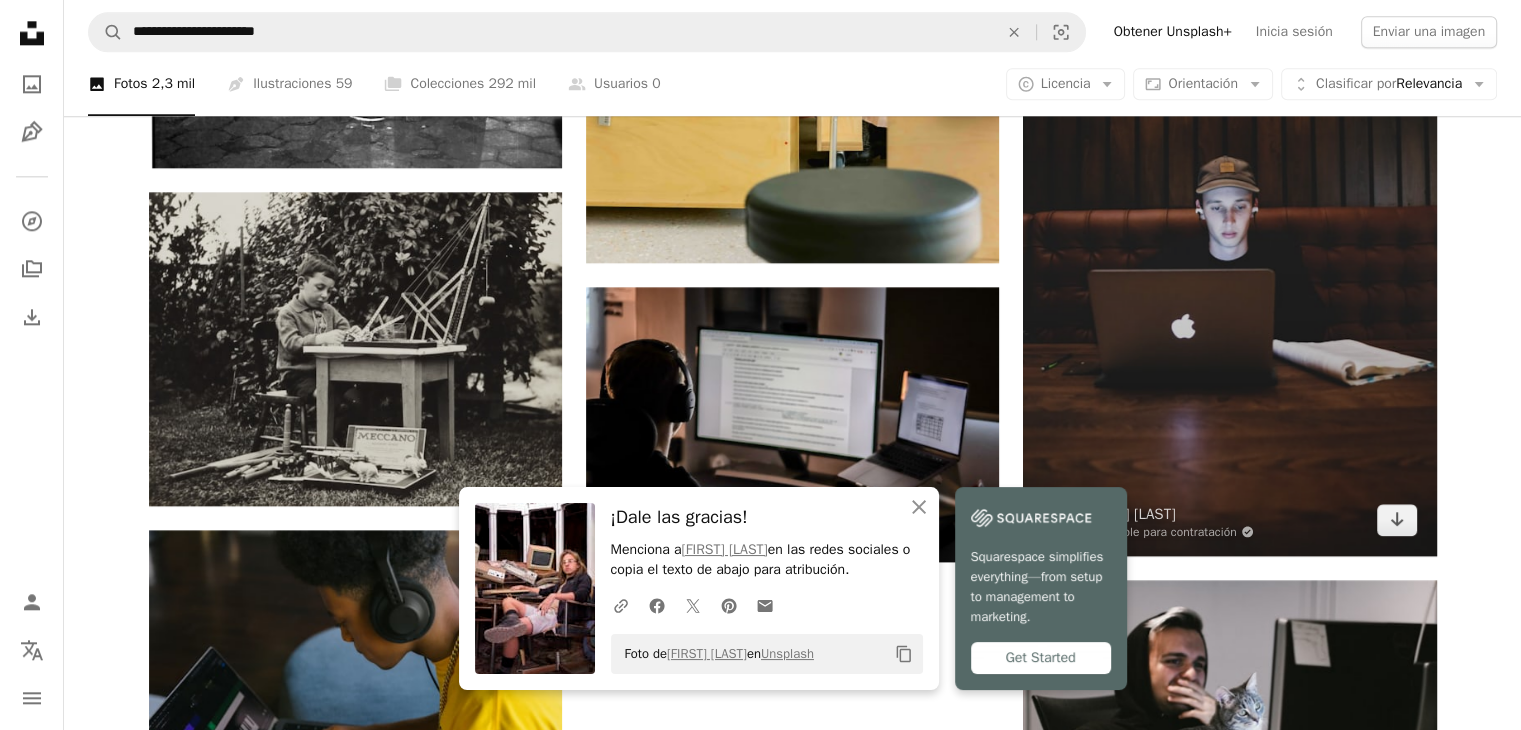 click at bounding box center (1229, 246) 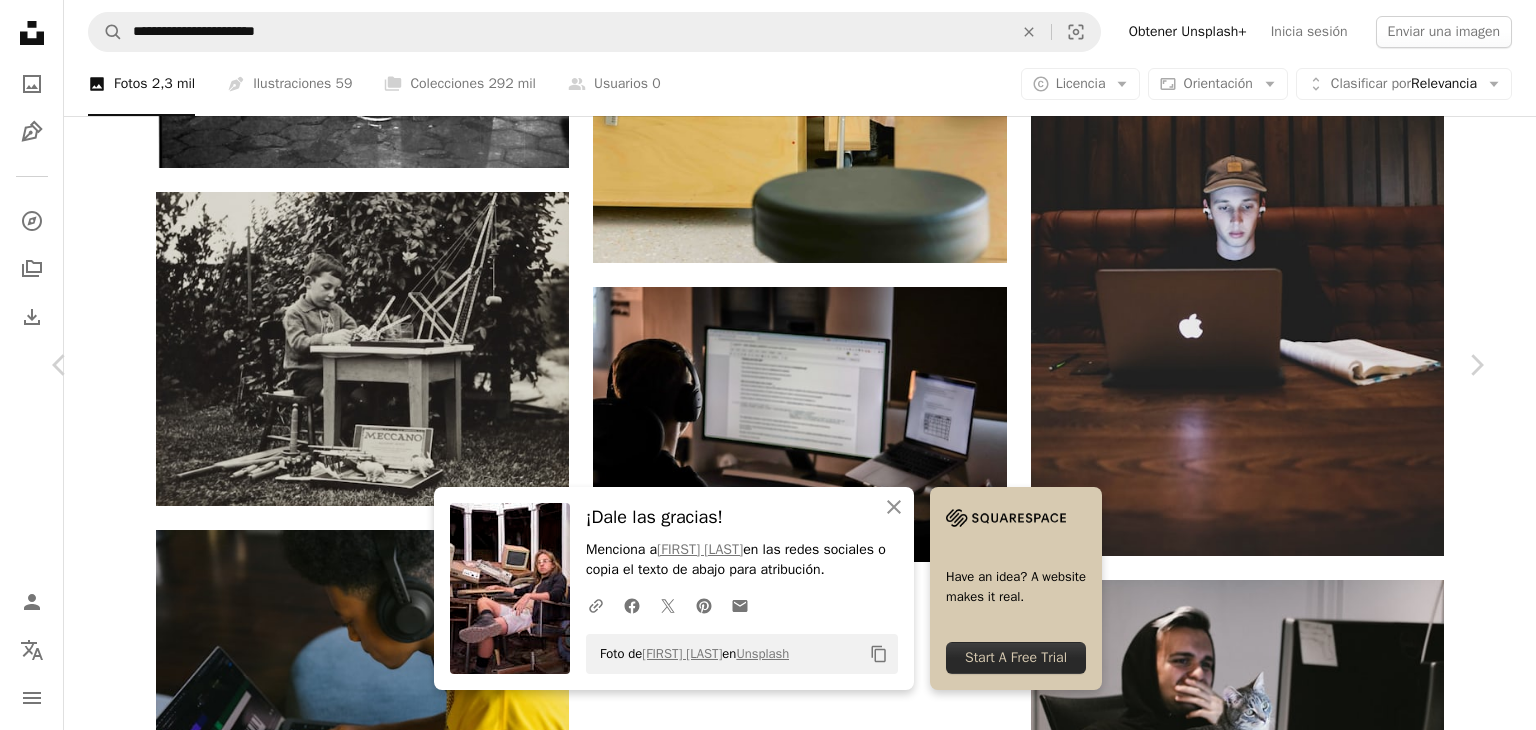 click on "Chevron down" at bounding box center (1360, 2807) 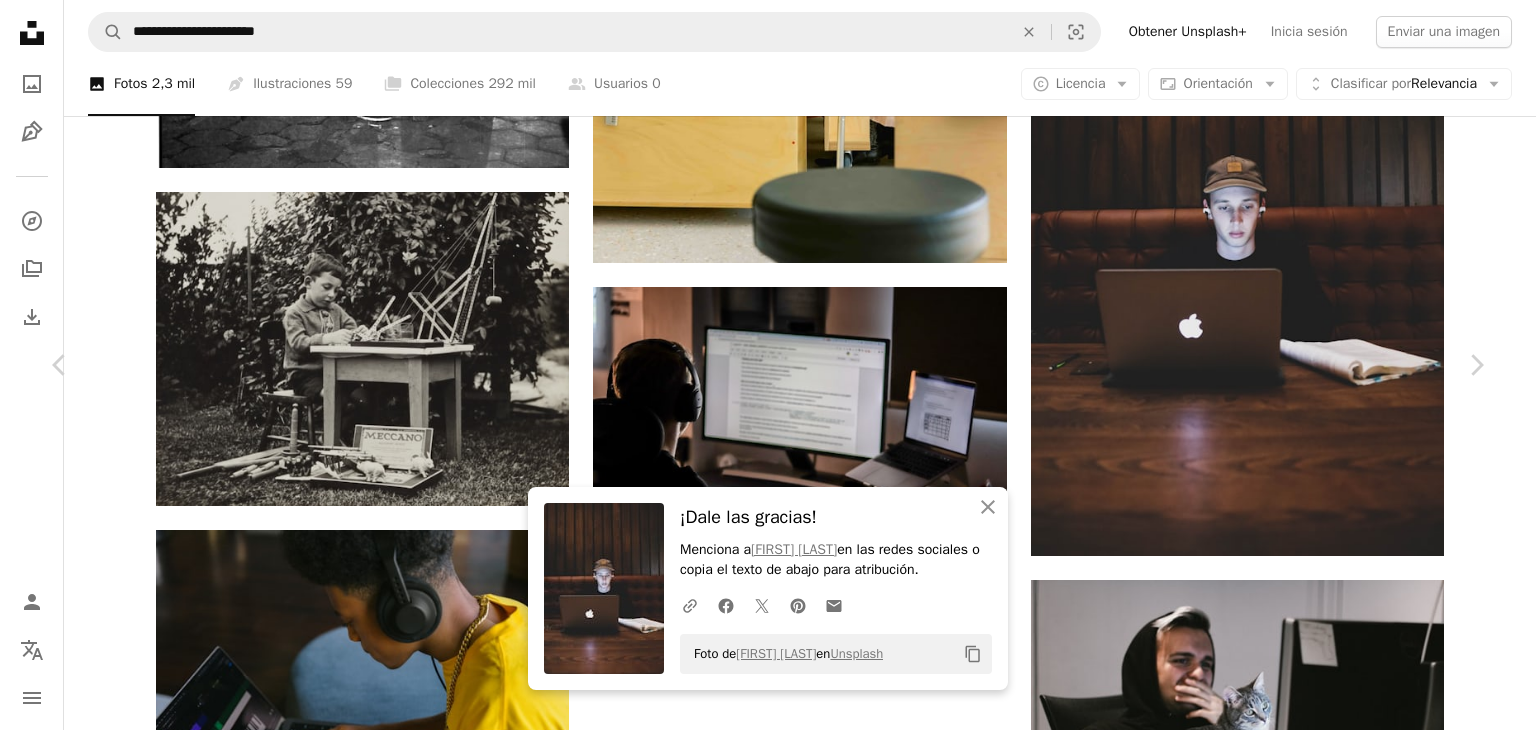 click on "An X shape Chevron left Chevron right An X shape Cerrar ¡Dale las gracias! Menciona a [PERSON] en las redes sociales o copia el texto de abajo para atribución. A URL sharing icon (chains) Facebook icon X (formerly Twitter) icon Pinterest icon An envelope Foto de [PERSON] en Unsplash
Copy content [PERSON] Disponible para contratación A checkmark inside of a circle A heart A plus sign Editar imagen   Plus sign for Unsplash+ Descargar gratis Chevron down Zoom in Visualizaciones 815.533 Descargas 2385 Presentado en Fotos ,  Gente A forward-right arrow Compartir Info icon Información More Actions A map marker [BUSINESS_NAME], [STREET_ADDRESS], [CITY], [STATE], [COUNTRY] Calendar outlined Publicado el  14 de febrero de 2020 Camera Canon, EOS 6D Safety Uso gratuito bajo la  Licencia Unsplash retrato gente Humano ordenador portátil foto cara gris fotografía Mueble ropa madera mesa escritorio Estados Unidos electrónica atavío pantalla monitor sombrero  |   ↗ A heart" at bounding box center [768, 3125] 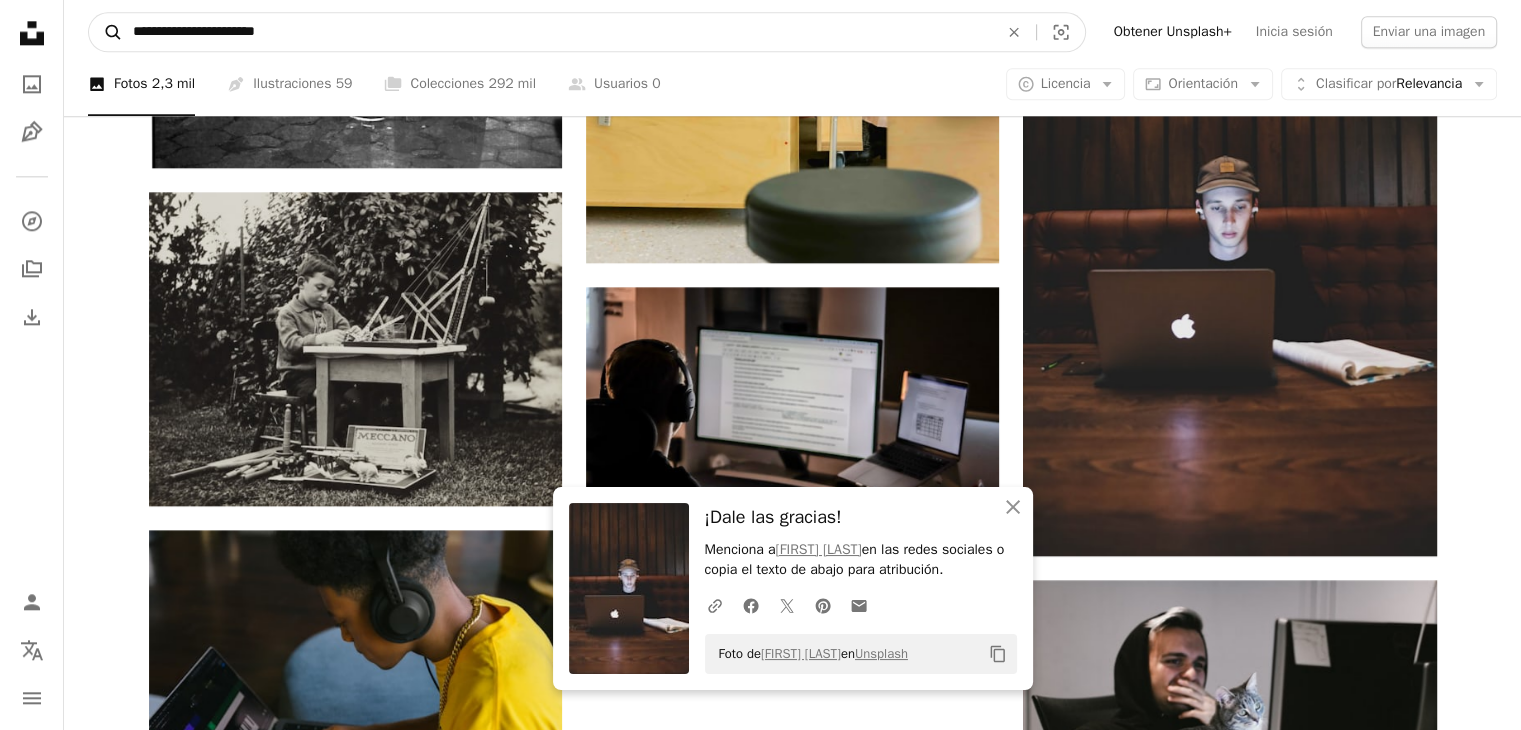 drag, startPoint x: 322, startPoint y: 31, endPoint x: 98, endPoint y: 31, distance: 224 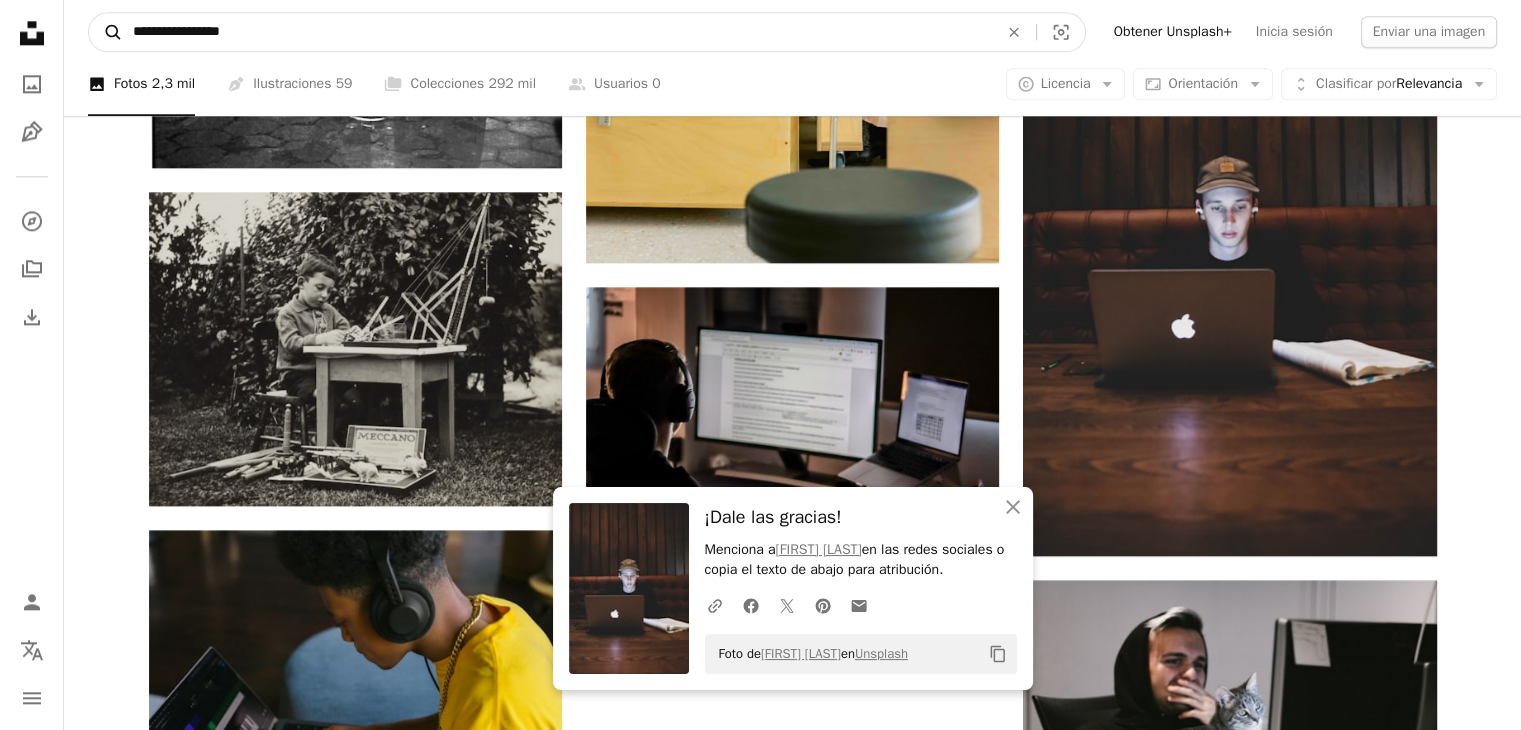 type on "**********" 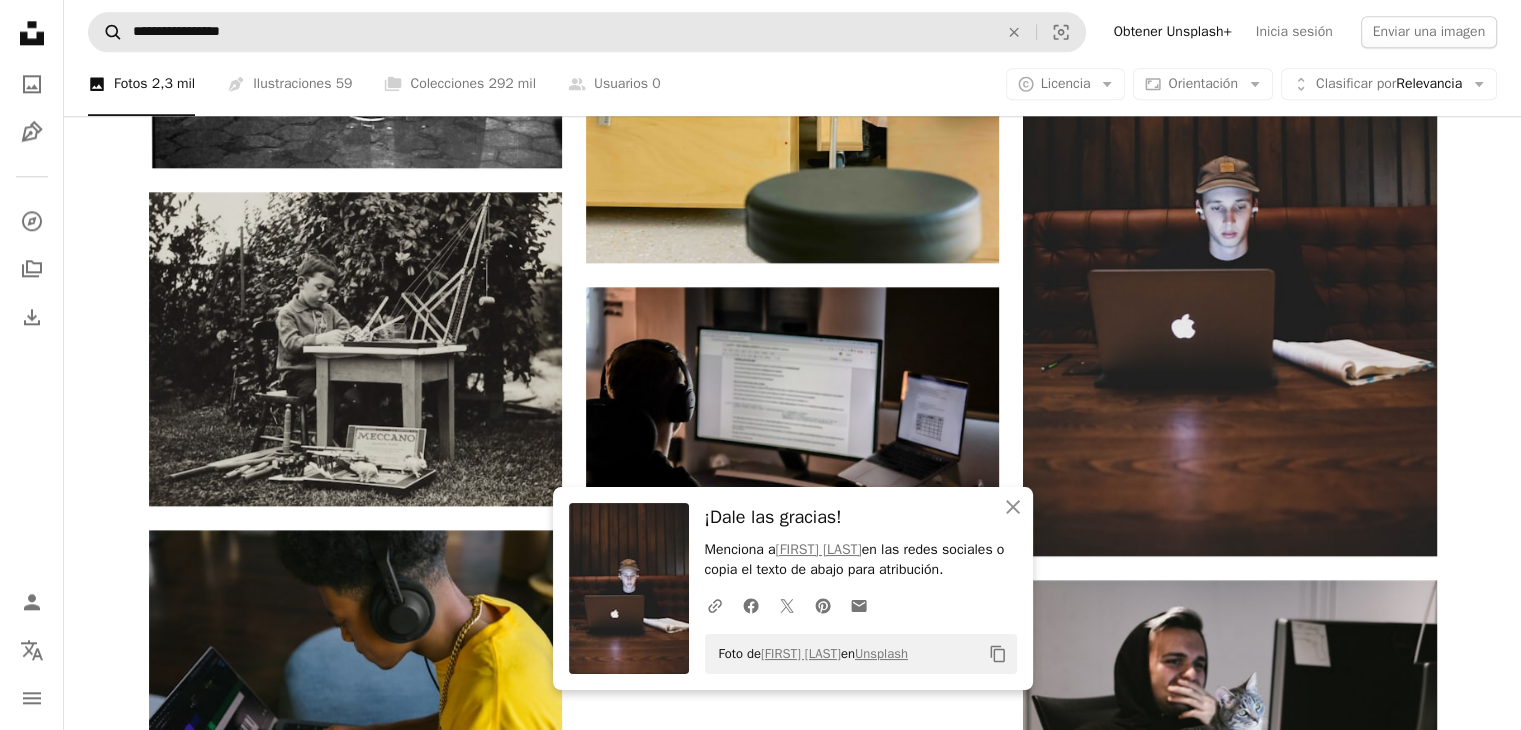 scroll, scrollTop: 0, scrollLeft: 0, axis: both 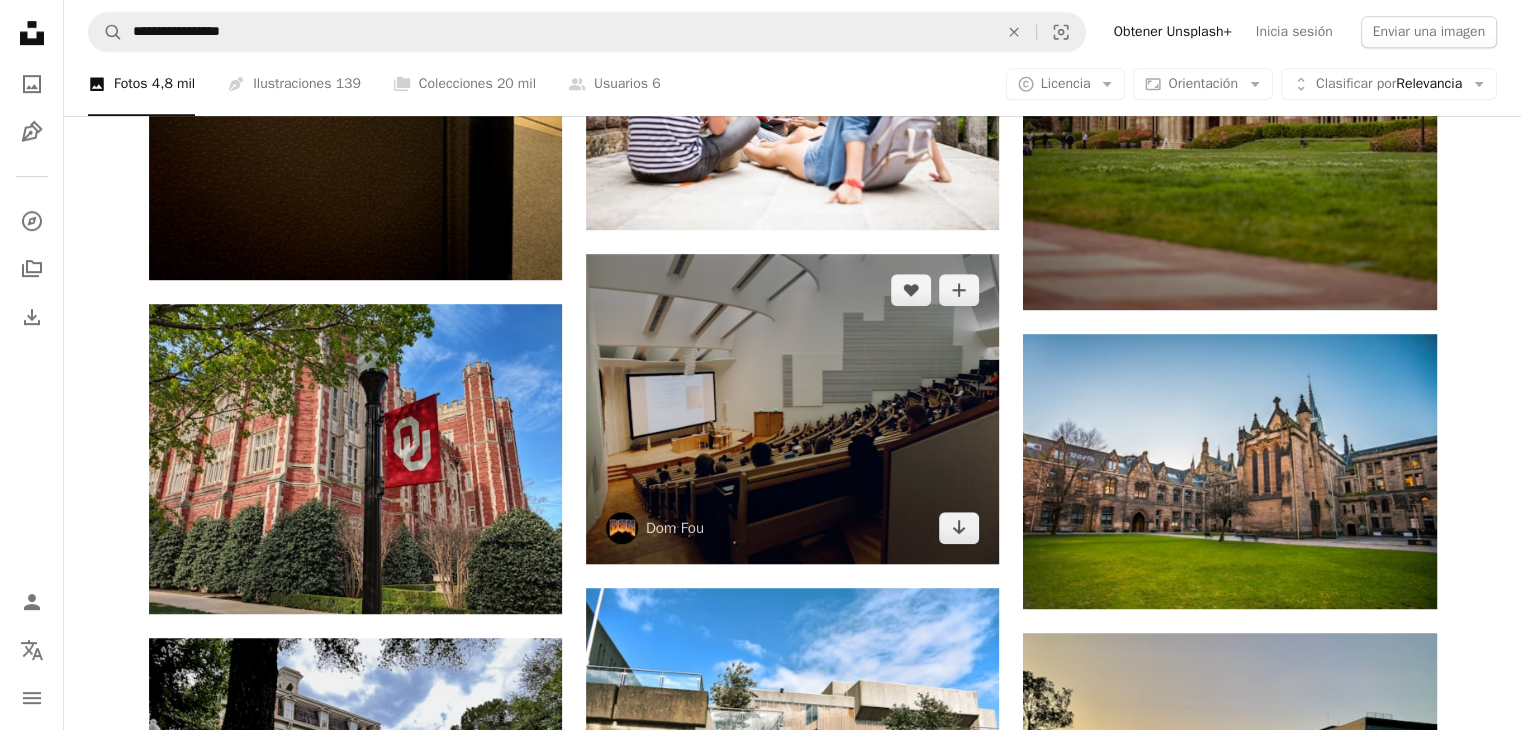 click at bounding box center (792, 409) 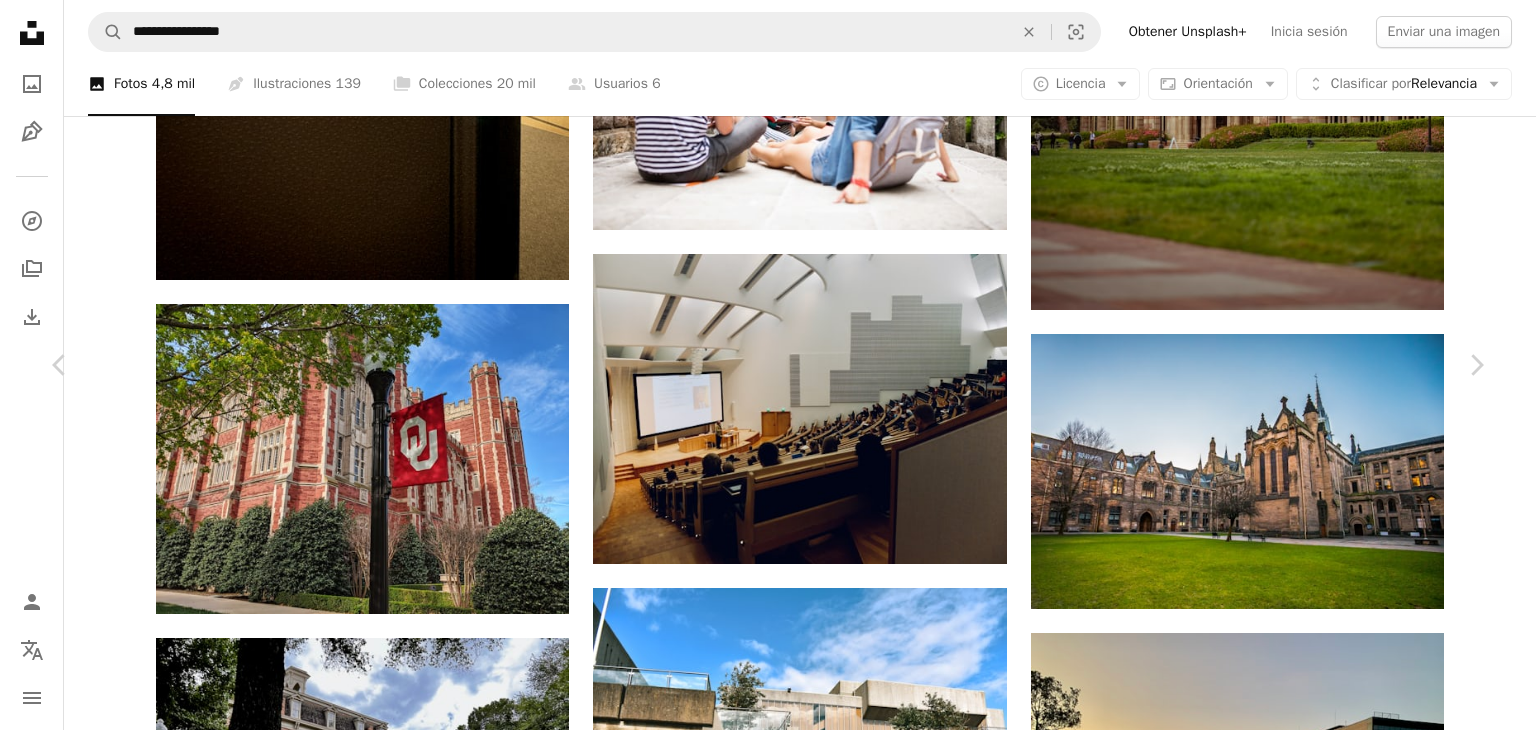 click on "Chevron down" 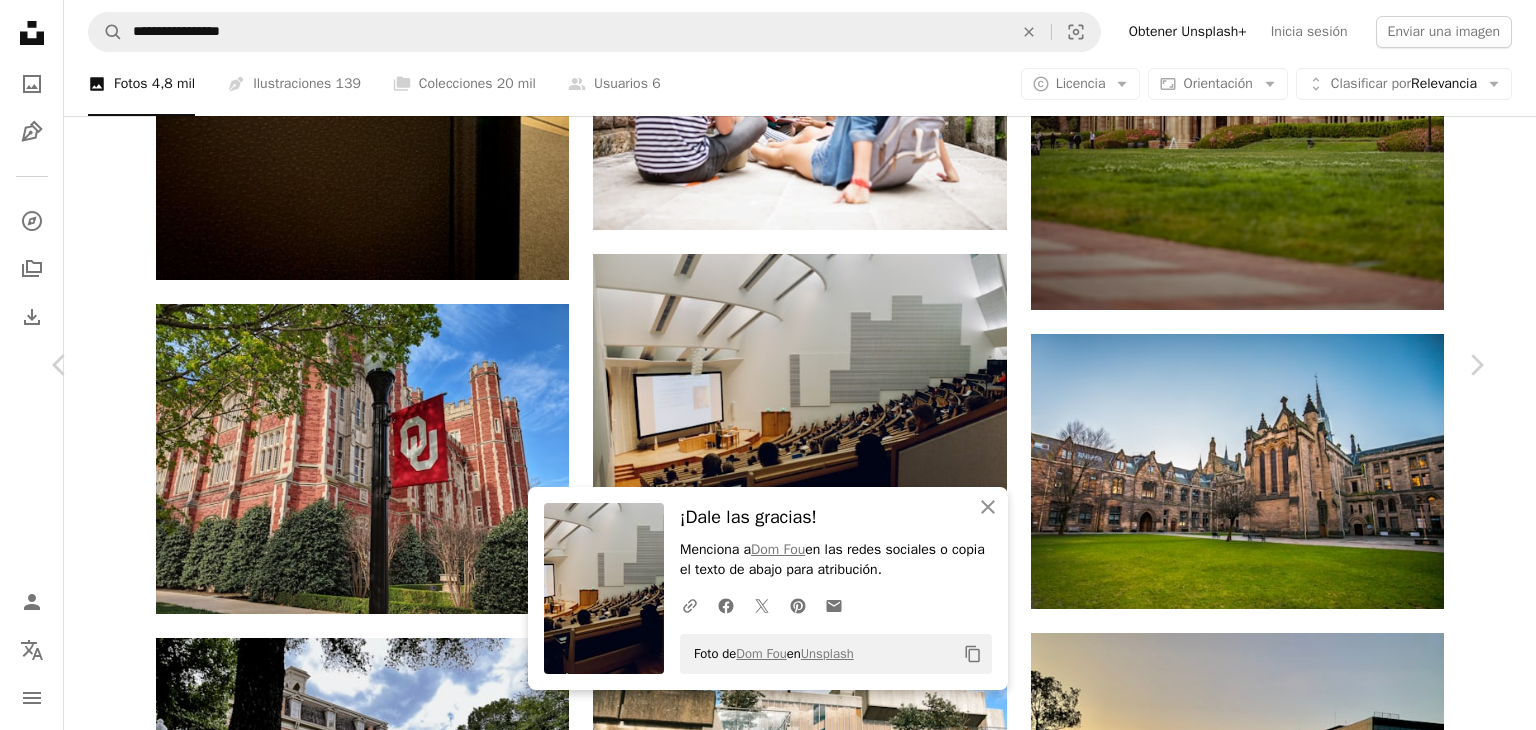 click on "An X shape Chevron left Chevron right An X shape Cerrar ¡Dale las gracias! Menciona a [PERSON] en las redes sociales o copia el texto de abajo para atribución. A URL sharing icon (chains) Facebook icon X (formerly Twitter) icon Pinterest icon An envelope Foto de [PERSON] en Unsplash
Copy content [PERSON] [PERSON] A heart A plus sign Editar imagen   Plus sign for Unsplash+ Descargar gratis Chevron down Zoom in Visualizaciones 22.960.510 Descargas 274.794 Presentado en Regreso a la escuela A forward-right arrow Compartir Info icon Información More Actions A map marker [UNIVERSITY_NAME], [CITY], [COUNTRY] Calendar outlined Publicado el  30 de noviembre de 2020 Camera FUJIFILM, X30 Safety Uso gratuito bajo la  Licencia Unsplash estudiar estudiante aprendizaje universidad estudiantes Finlandia clase campus sala de conferencias Finlandés Humano escuela Diseño de interiores educación cuarto aula muchedumbre electrónica Sala de reuniones pantalla Imágenes gratuitas  |  Ver más en iStock  ↗ A heart" at bounding box center [768, 3272] 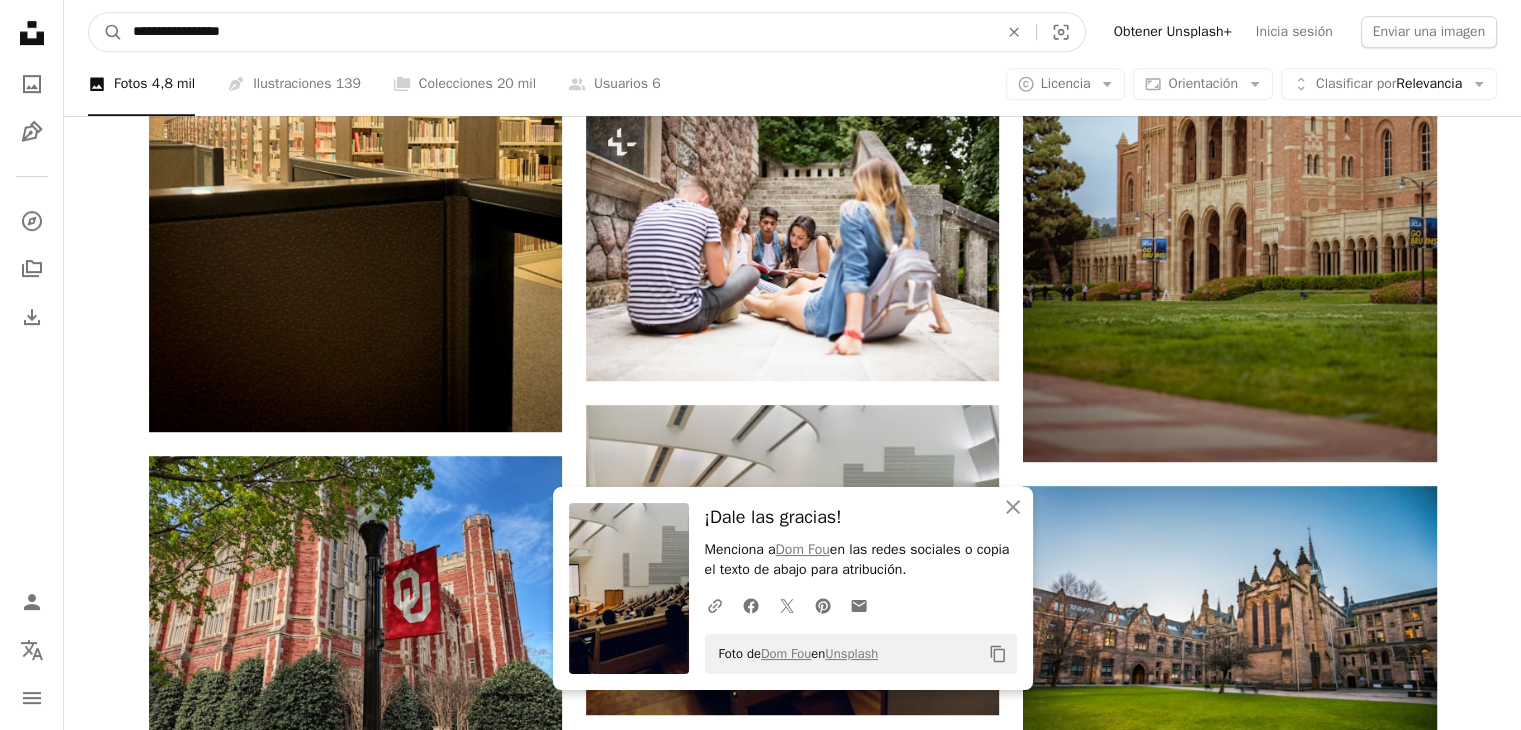 drag, startPoint x: 274, startPoint y: 30, endPoint x: 48, endPoint y: -14, distance: 230.24335 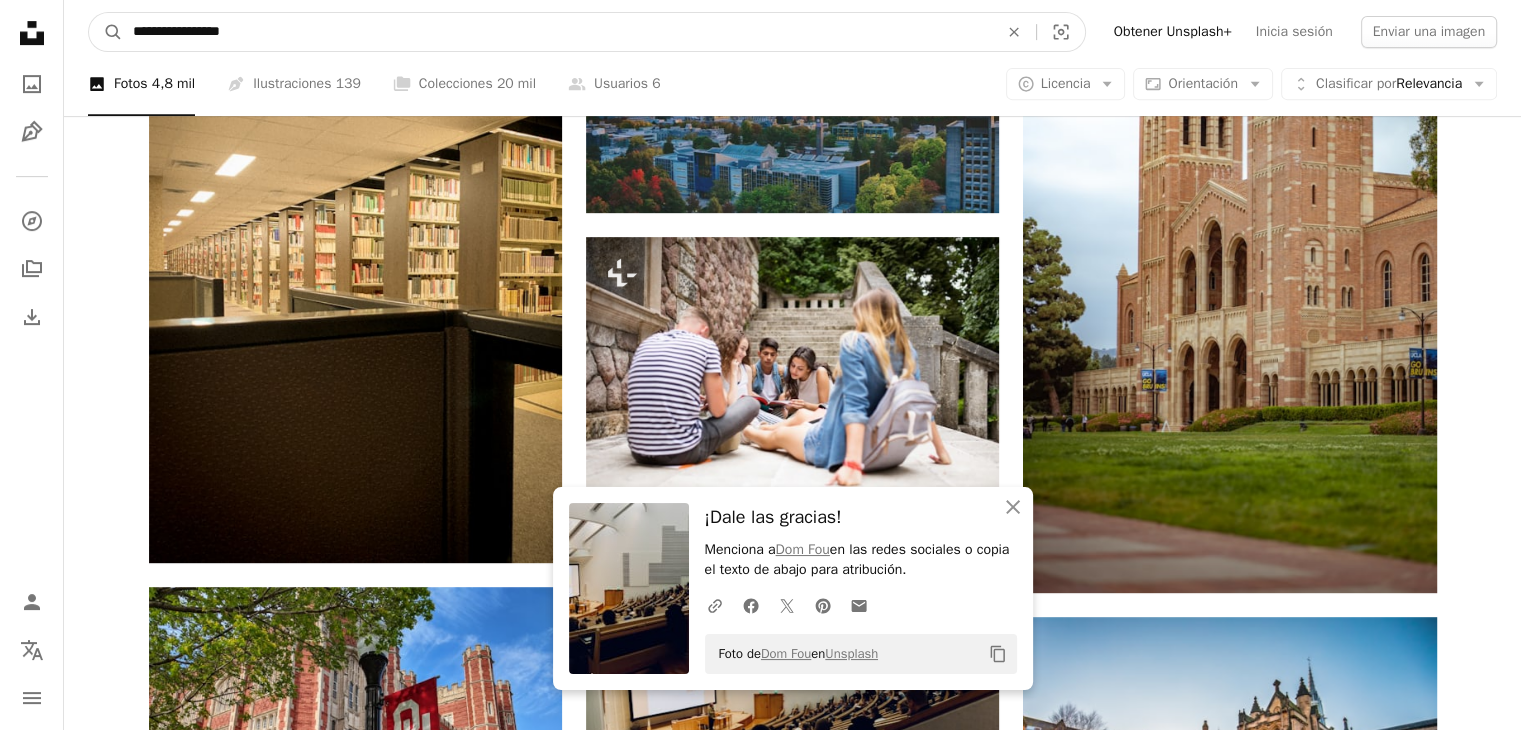 paste on "**" 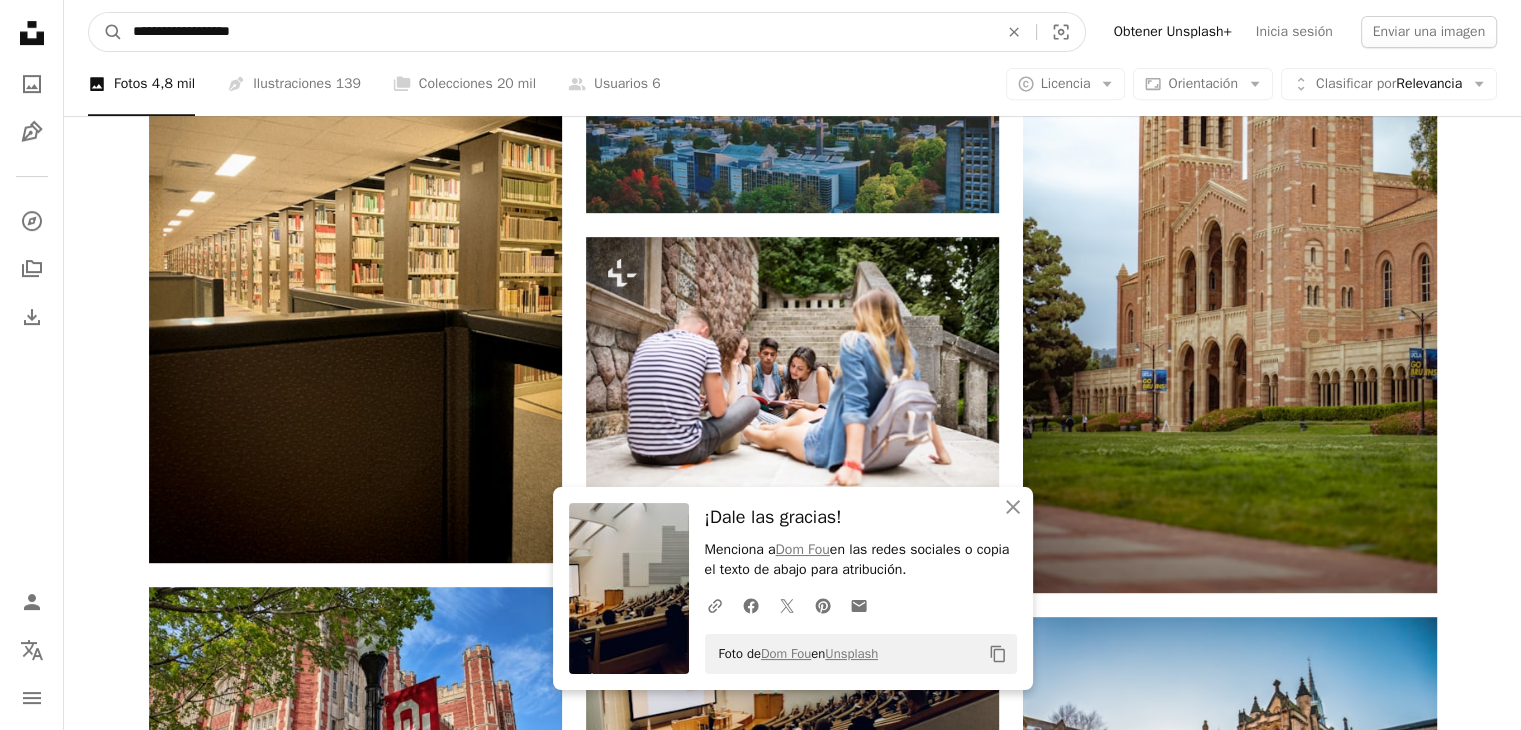 type on "**********" 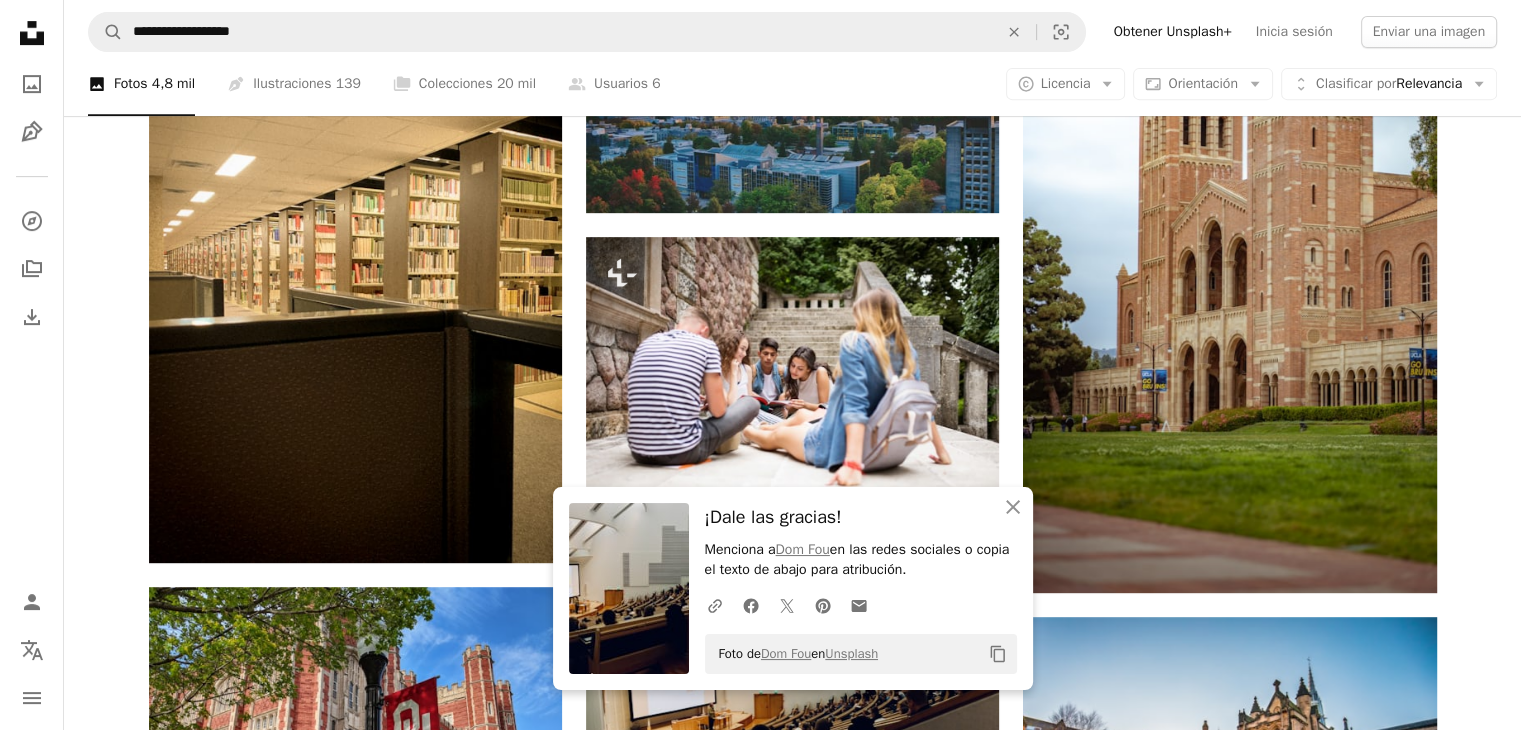 scroll, scrollTop: 0, scrollLeft: 0, axis: both 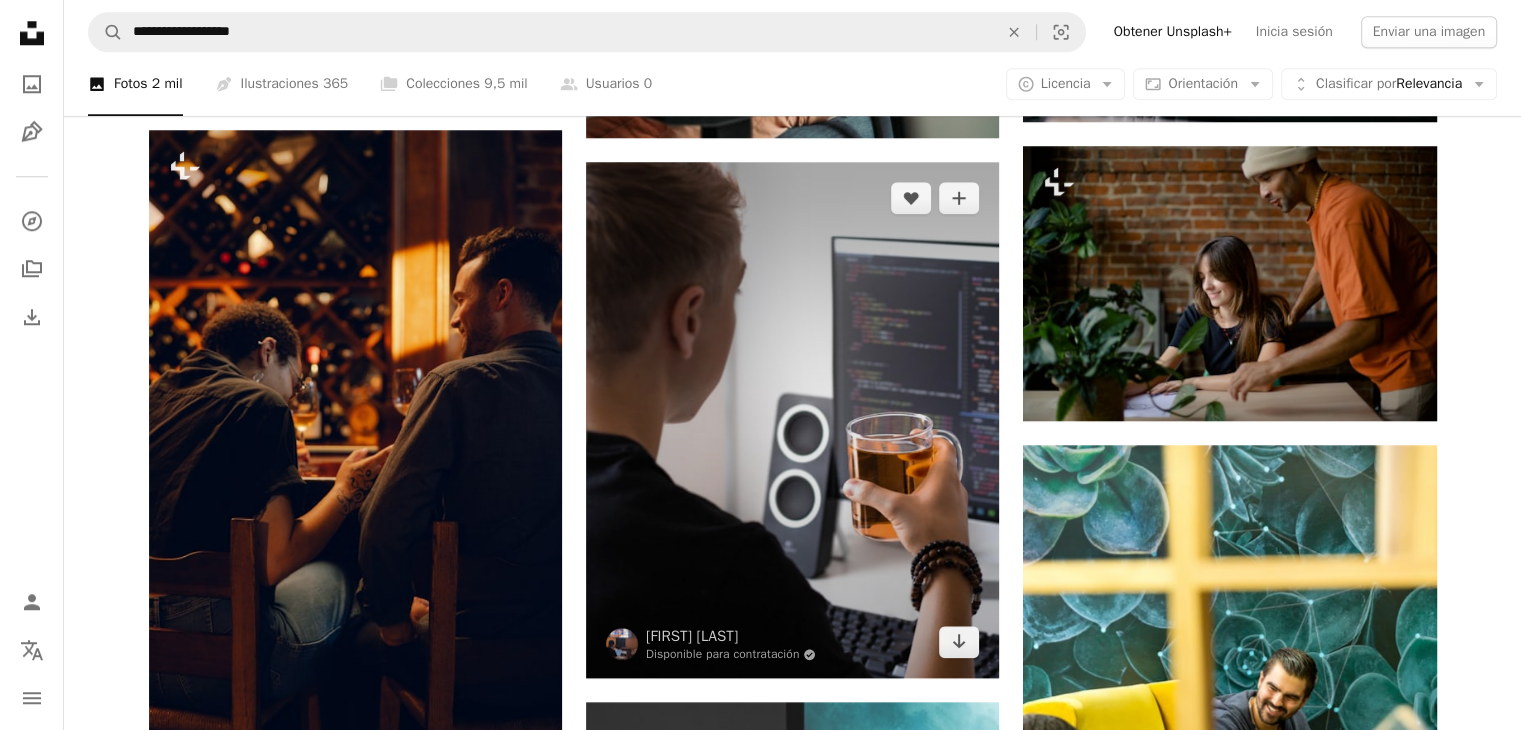 click at bounding box center (792, 420) 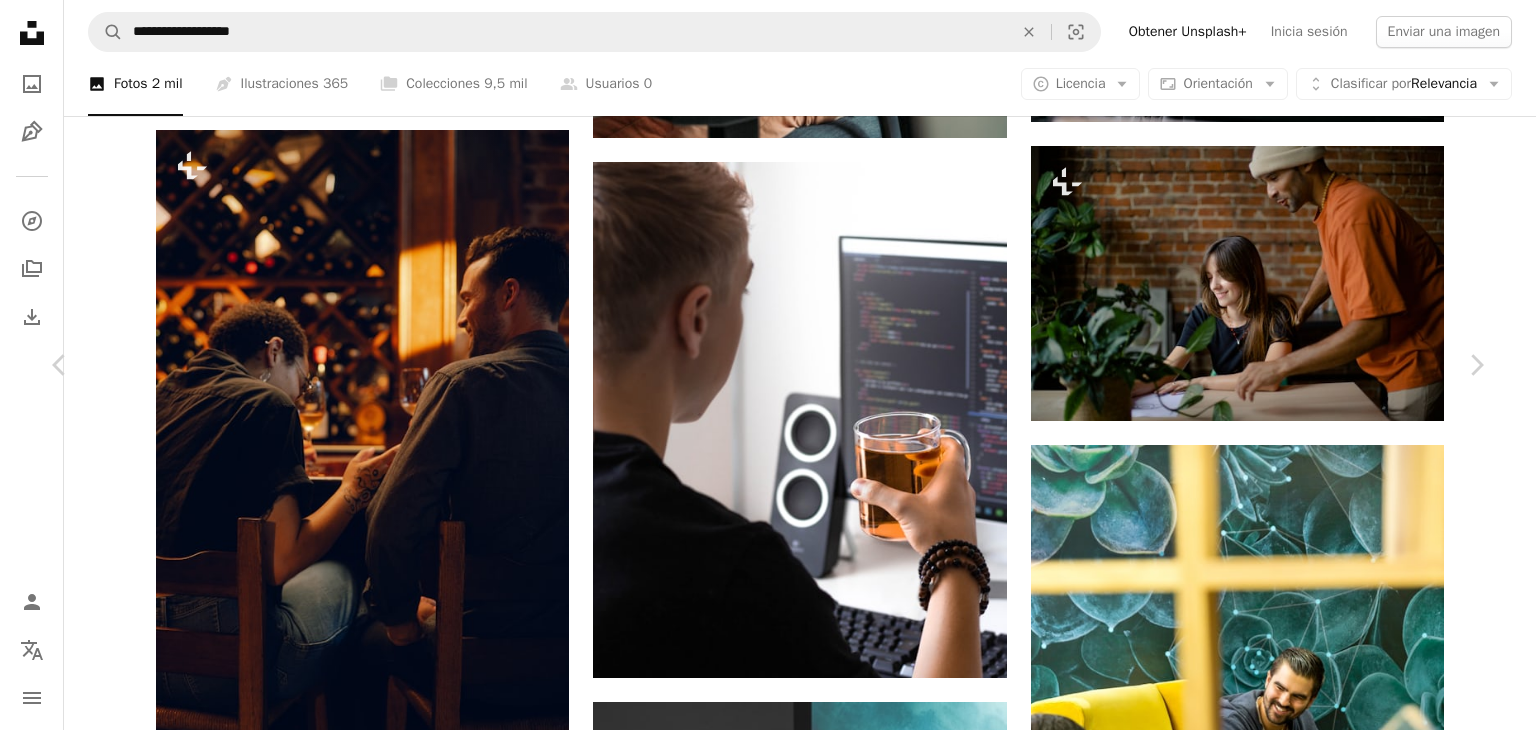 click on "Chevron down" 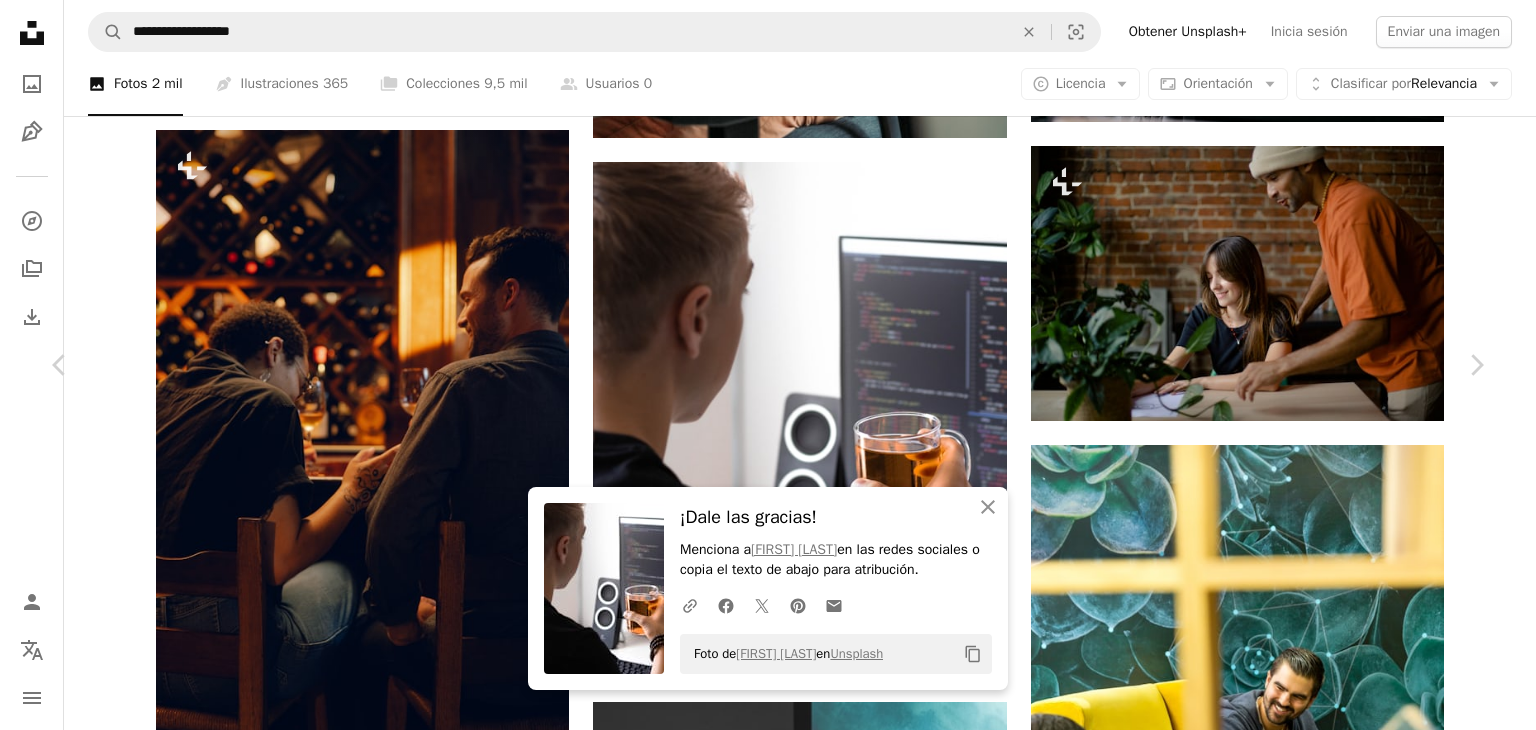 click on "An X shape Chevron left Chevron right An X shape Cerrar ¡Dale las gracias! Menciona a [PERSON] en las redes sociales o copia el texto de abajo para atribución. A URL sharing icon (chains) Facebook icon X (formerly Twitter) icon Pinterest icon An envelope Foto de [PERSON] en Unsplash
Copy content [PERSON] Disponible para contratación A checkmark inside of a circle A heart A plus sign Editar imagen   Plus sign for Unsplash+ Descargar gratis Chevron down Zoom in Visualizaciones 1.547.043 Descargas 3542 Presentado en Fotos A forward-right arrow Compartir Info icon Información More Actions Calendar outlined Publicado el  11 de marzo de 2019 Camera Canon Safety Uso gratuito bajo la  Licencia Unsplash oficina Tecnología hombre trabajo codificación programación té mínimo muchacho escritorio cóctel beber orador monitor brazalete ropa de caballeros Humano ordenador gris cerveza Imágenes gratuitas Explora imágenes premium relacionadas en iStock  |  Ver más en iStock  ↗ A heart Para" at bounding box center (768, 5598) 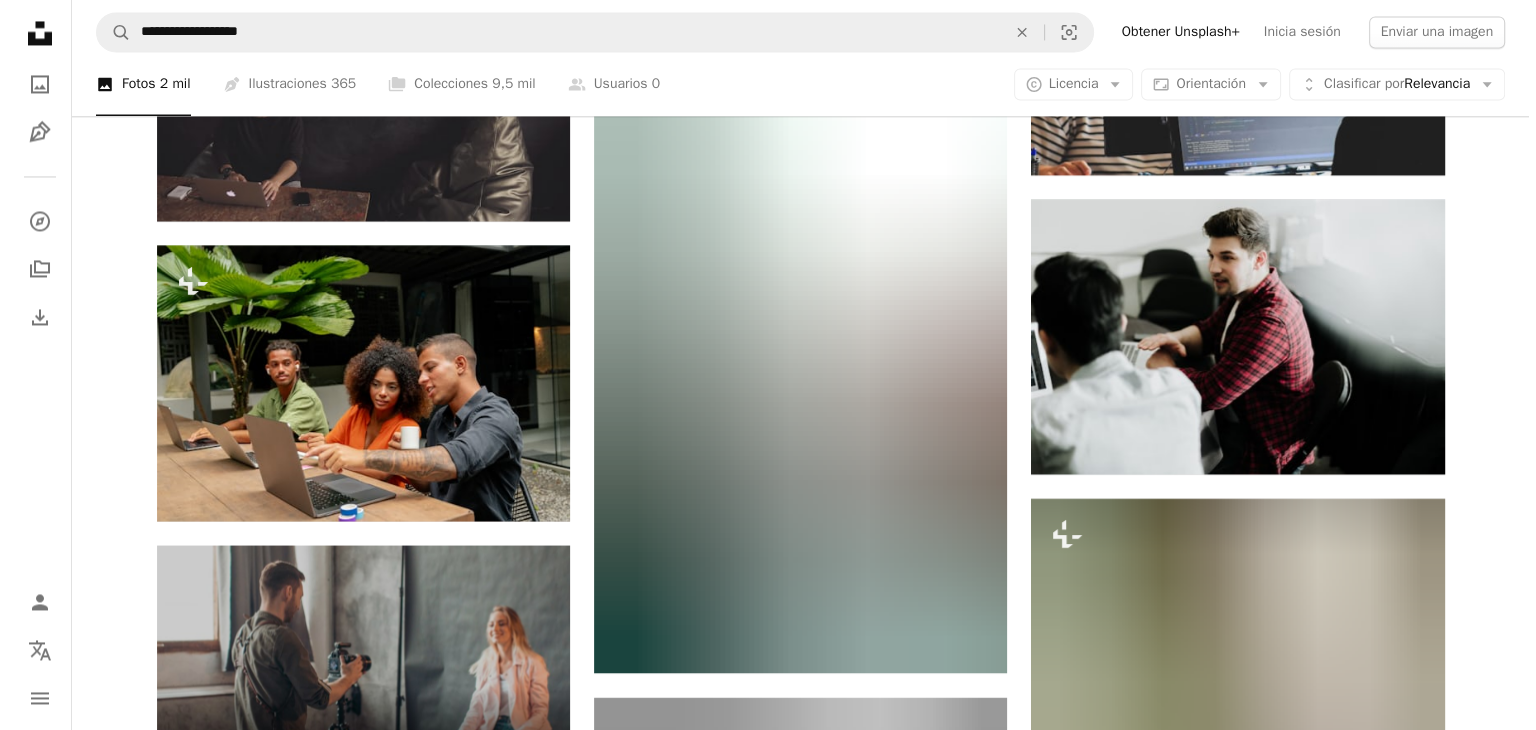 scroll, scrollTop: 3438, scrollLeft: 0, axis: vertical 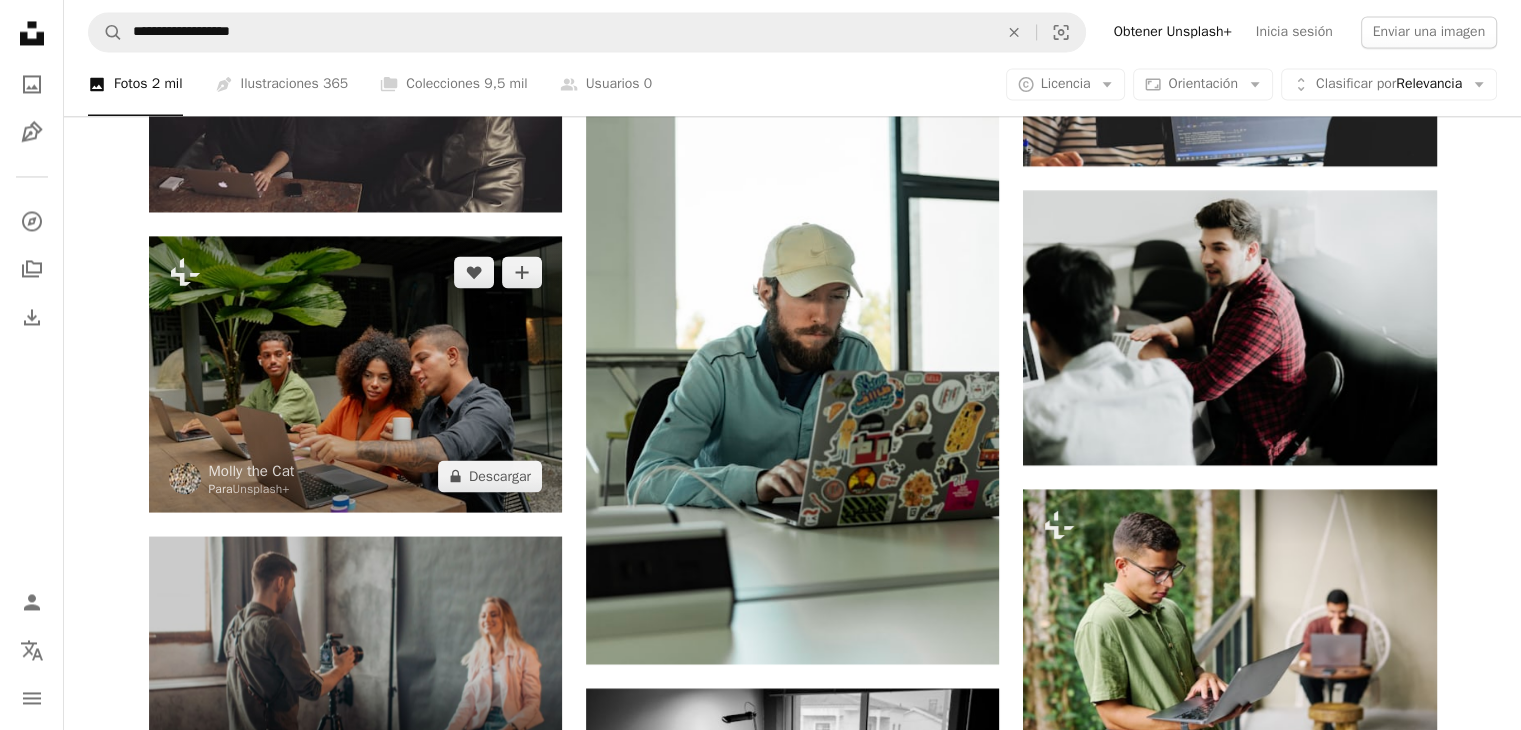 click at bounding box center (355, 373) 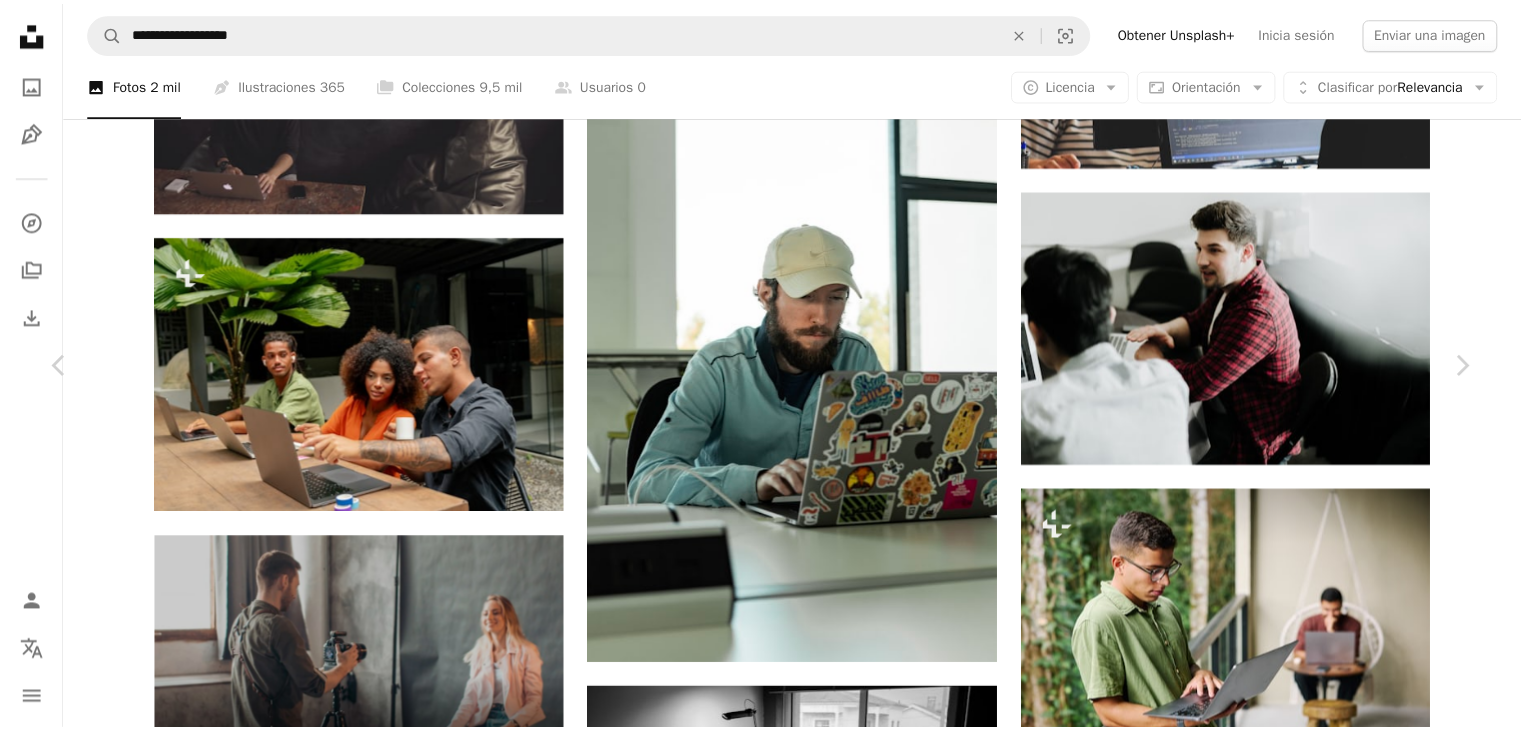 scroll, scrollTop: 638, scrollLeft: 0, axis: vertical 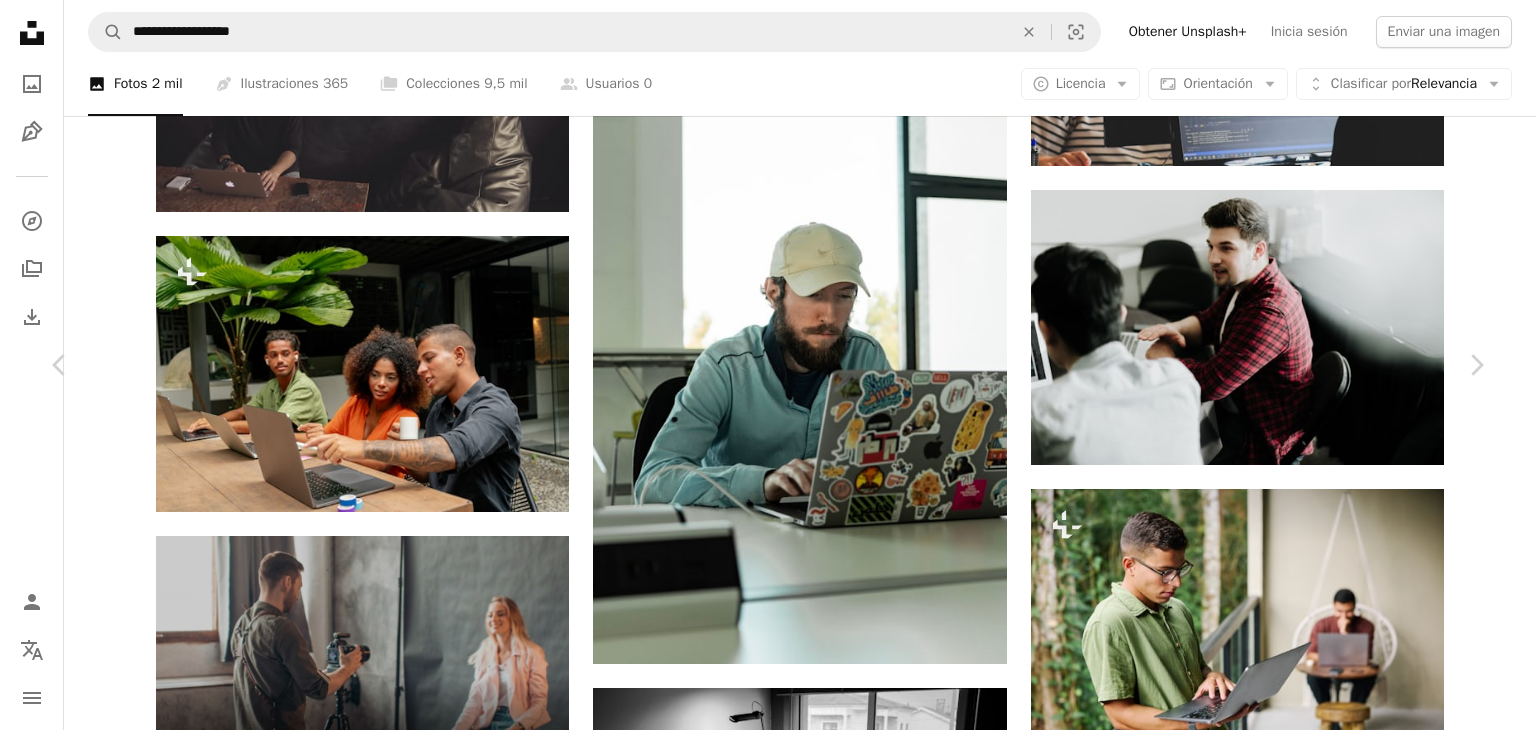 click on "An X shape Chevron left Chevron right [PERSON] Para  Unsplash+ A heart A plus sign Editar imagen   Plus sign for Unsplash+ A lock   Descargar Zoom in Presentado en Fotos ,  Negocios y Trabajo A forward-right arrow Compartir More Actions Calendar outlined Publicado el  29 de abril de 2024 Camera SONY, ILCE-7RM5 Safety Con la  Licencia Unsplash+ negocio equipo Salud Bienestar Trabajo en Equipo profesional corporativo colaboración grupo taller conexión desarrollo productividad progreso logro retirarse empoderamiento sinergia unión Imágenes gratuitas De esta serie Chevron right Plus sign for Unsplash+ Plus sign for Unsplash+ Plus sign for Unsplash+ Plus sign for Unsplash+ Plus sign for Unsplash+ Plus sign for Unsplash+ Plus sign for Unsplash+ Plus sign for Unsplash+ Plus sign for Unsplash+ Plus sign for Unsplash+ Imágenes relacionadas Plus sign for Unsplash+ A heart A plus sign [PERSON] Para  Unsplash+ A lock   Descargar Plus sign for Unsplash+ A heart A plus sign Getty Images Para  Unsplash+" at bounding box center [768, 4099] 